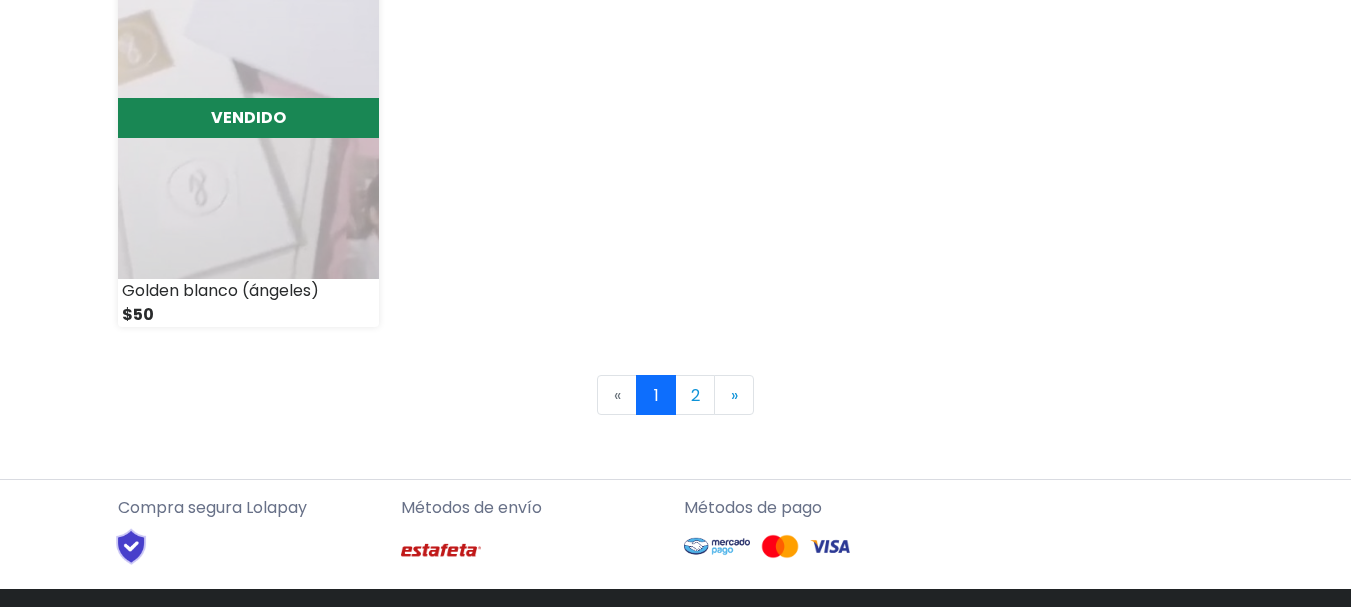 scroll, scrollTop: 3000, scrollLeft: 0, axis: vertical 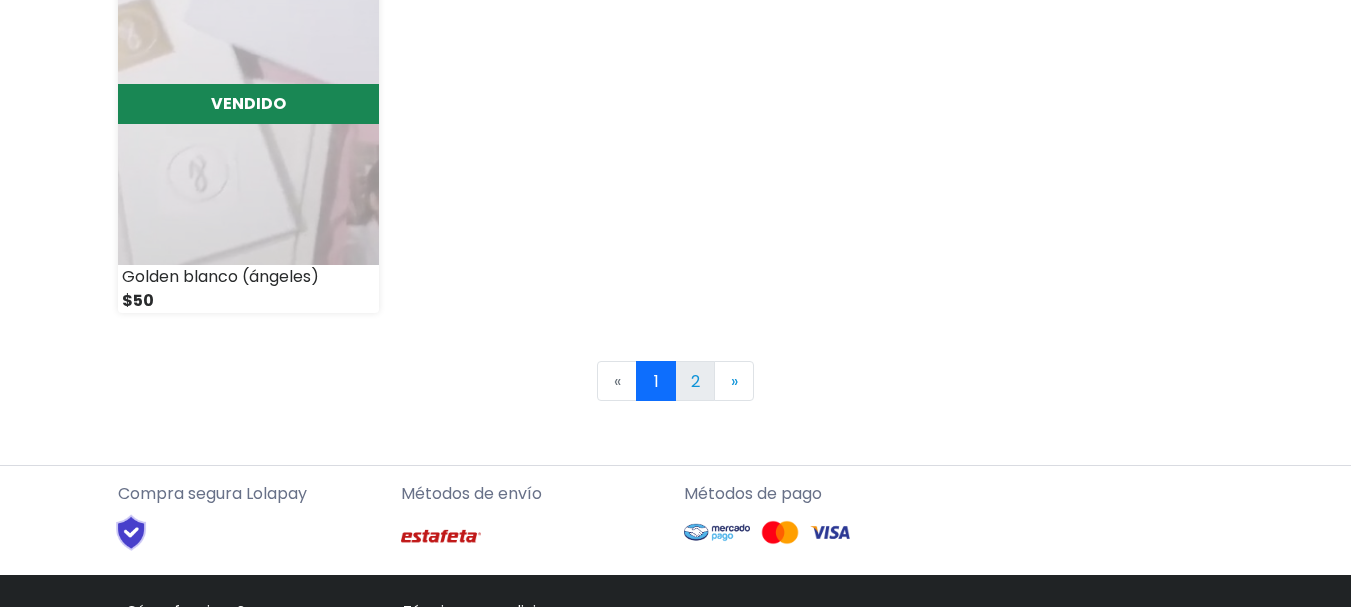 click on "2" at bounding box center [695, 381] 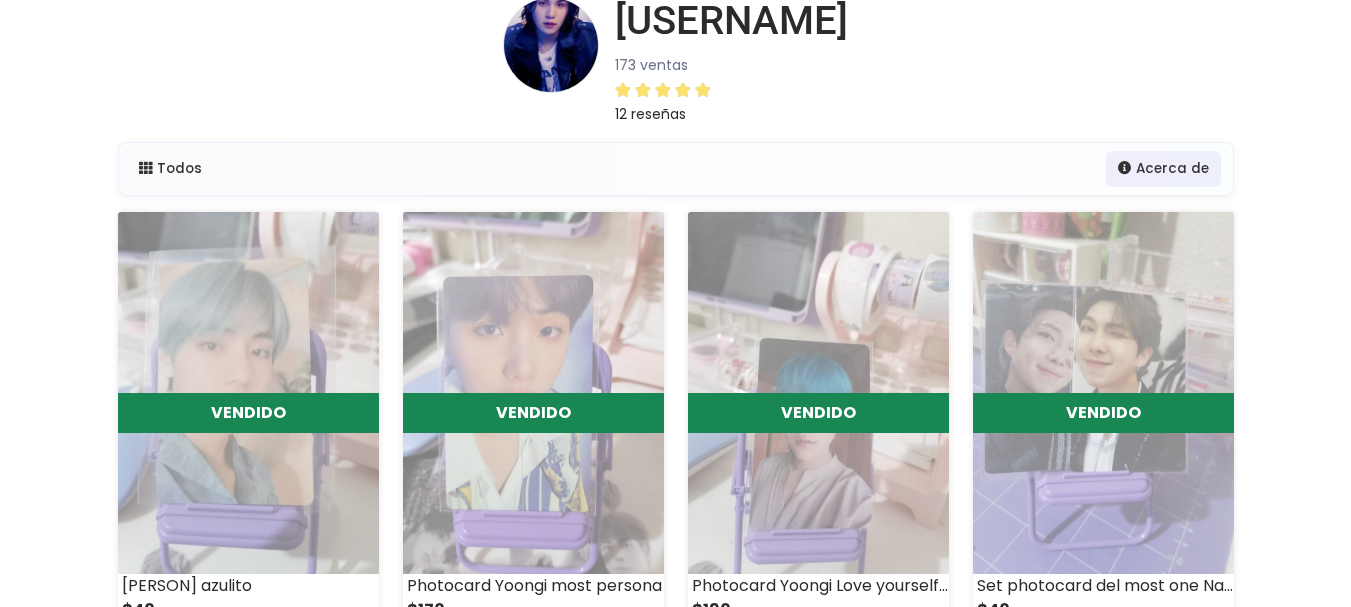 scroll, scrollTop: 0, scrollLeft: 0, axis: both 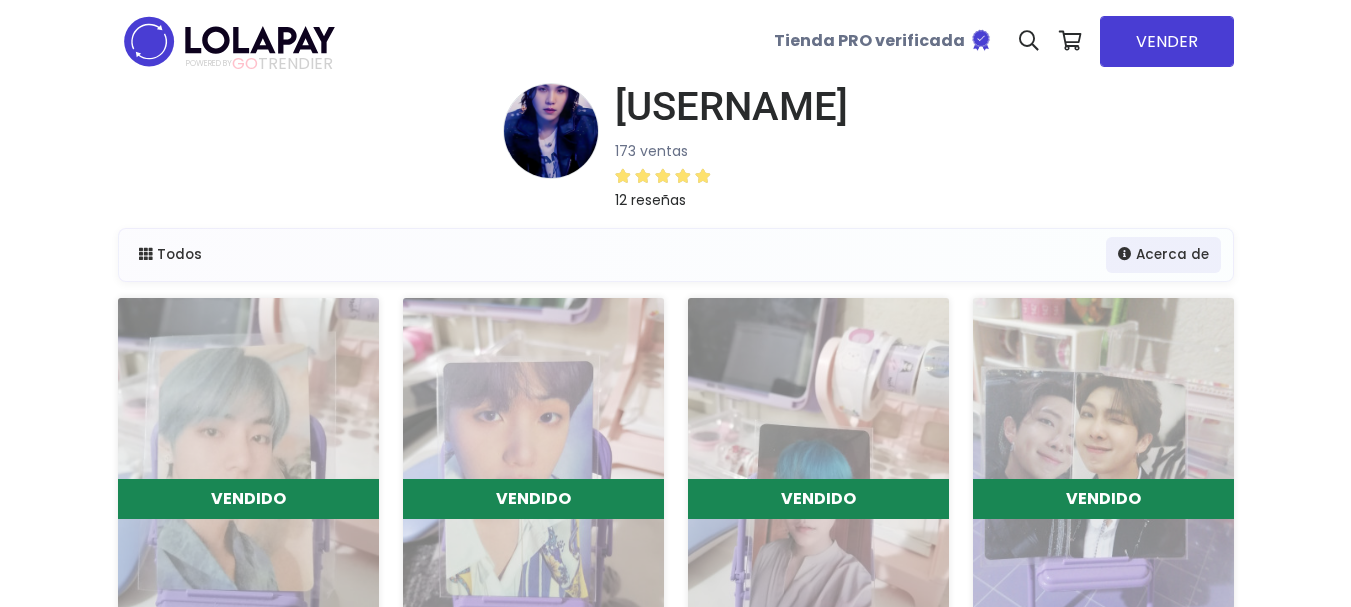 click at bounding box center (229, 41) 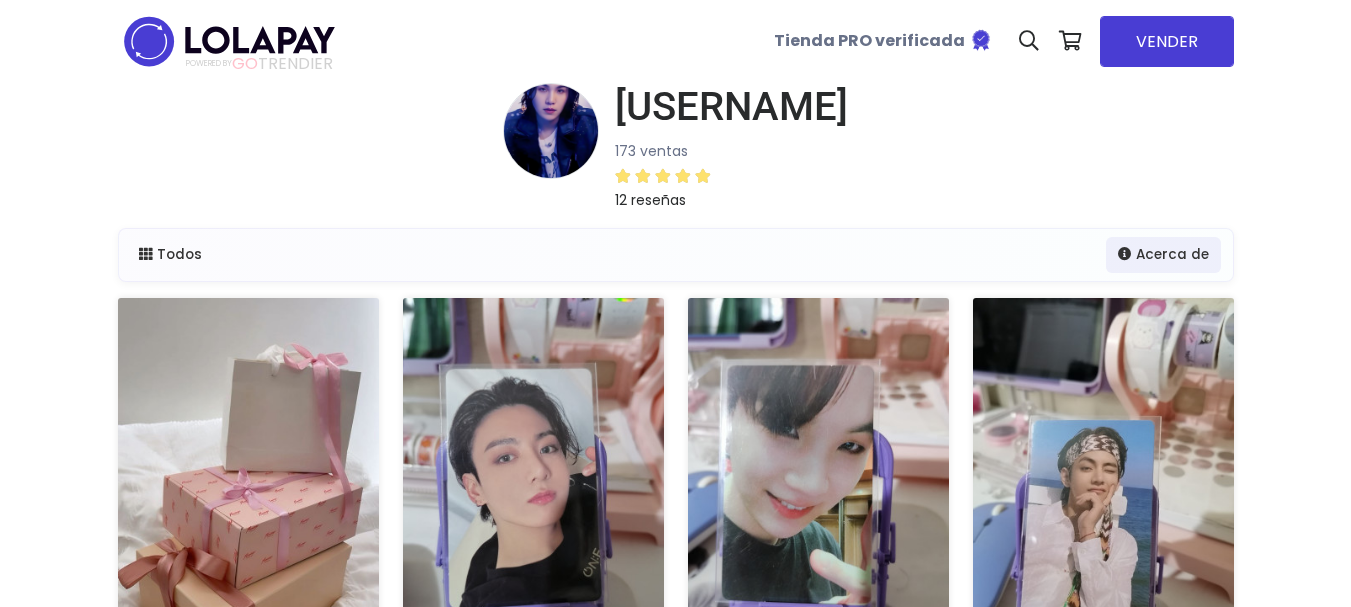 scroll, scrollTop: 0, scrollLeft: 0, axis: both 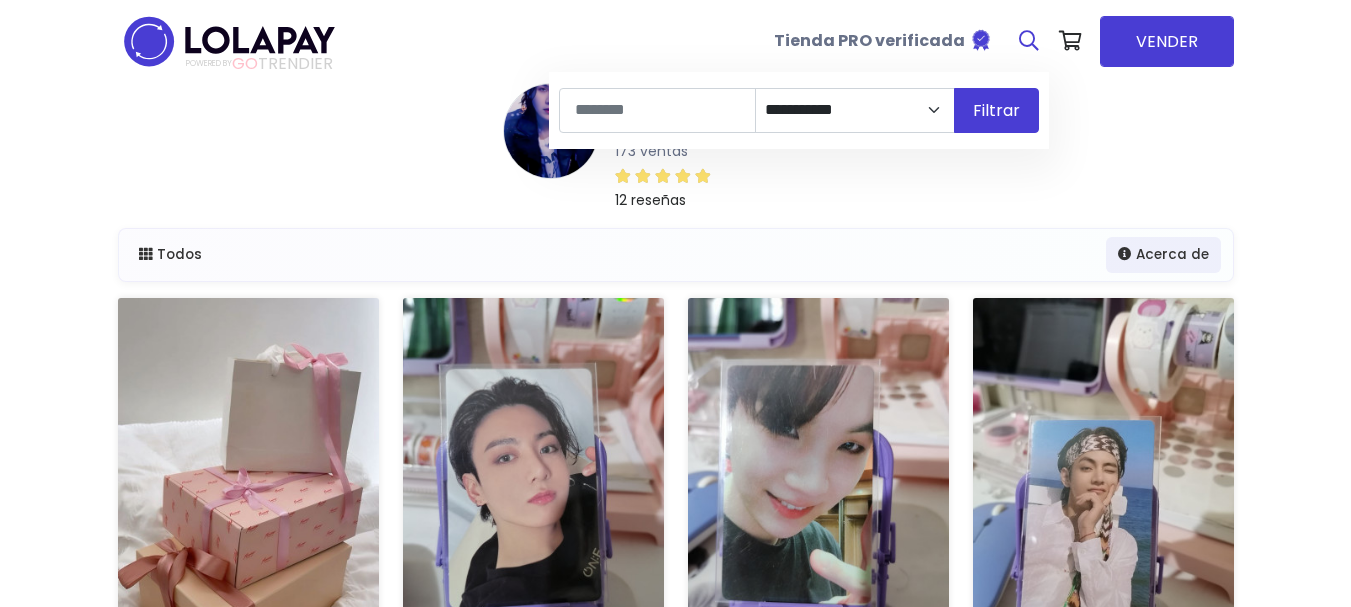 click at bounding box center (1029, 41) 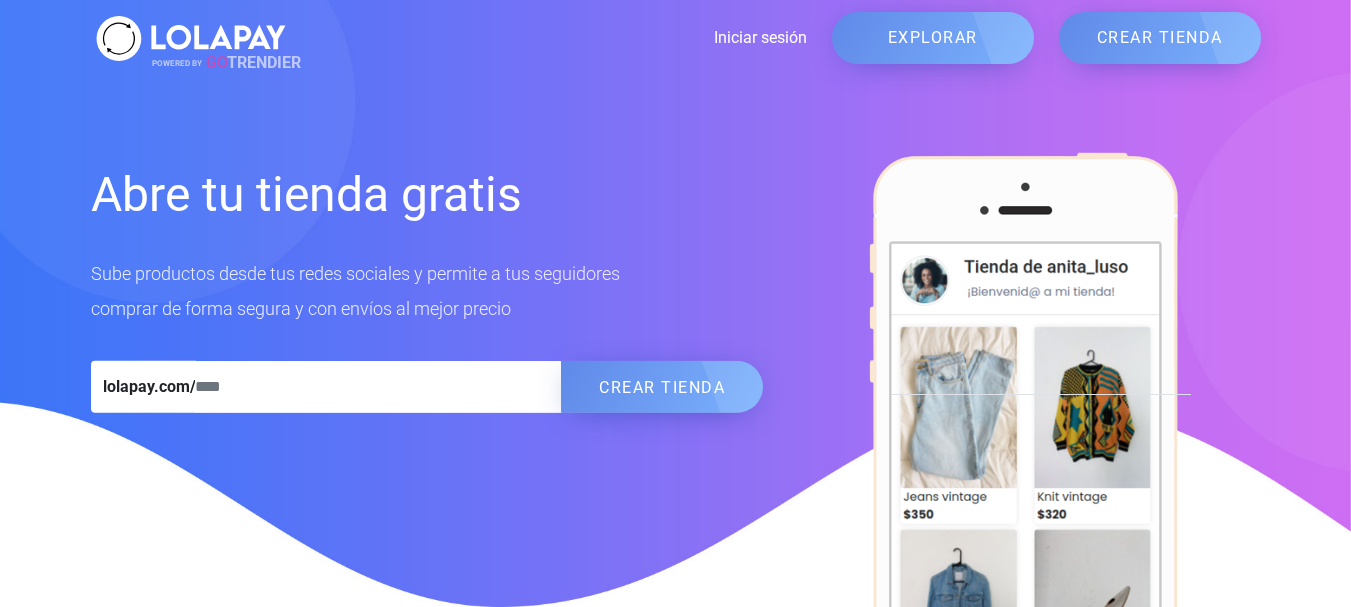 scroll, scrollTop: 0, scrollLeft: 0, axis: both 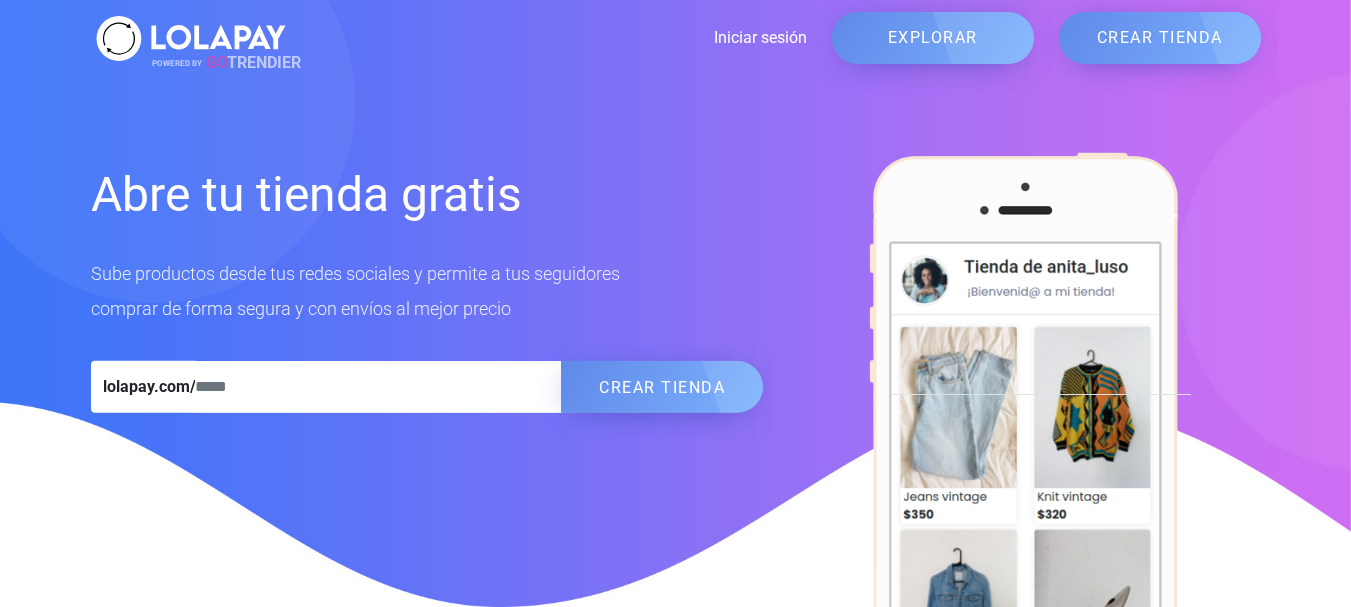 click on "EXPLORAR" at bounding box center (933, 38) 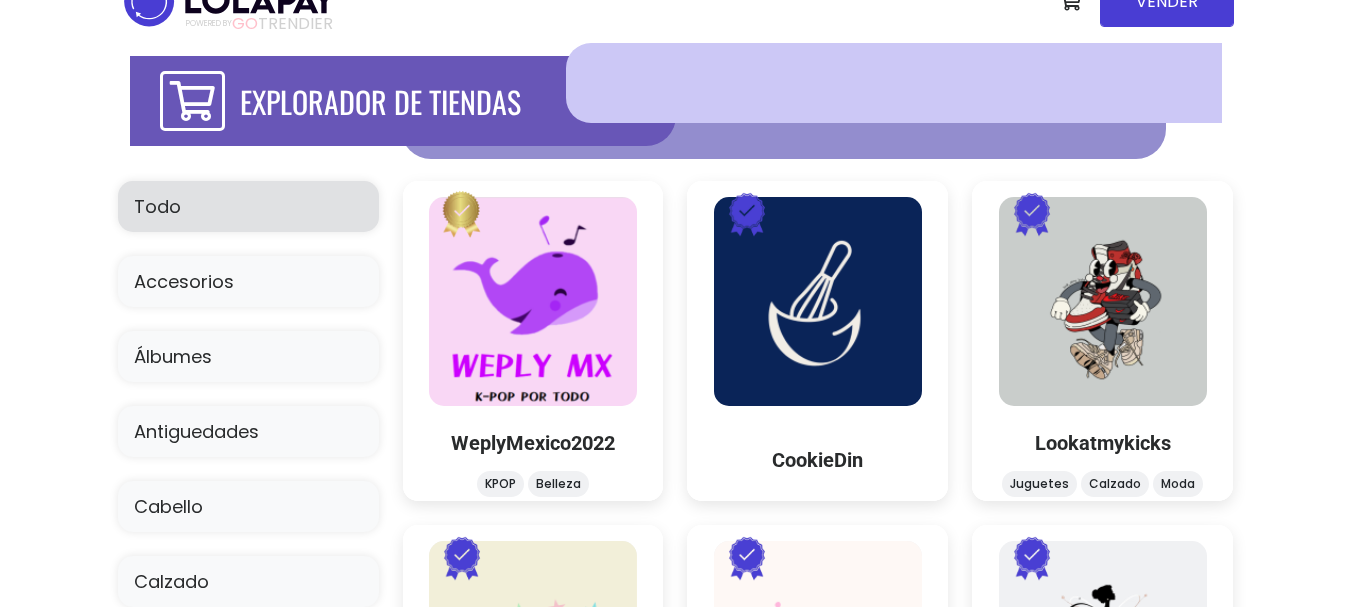 scroll, scrollTop: 0, scrollLeft: 0, axis: both 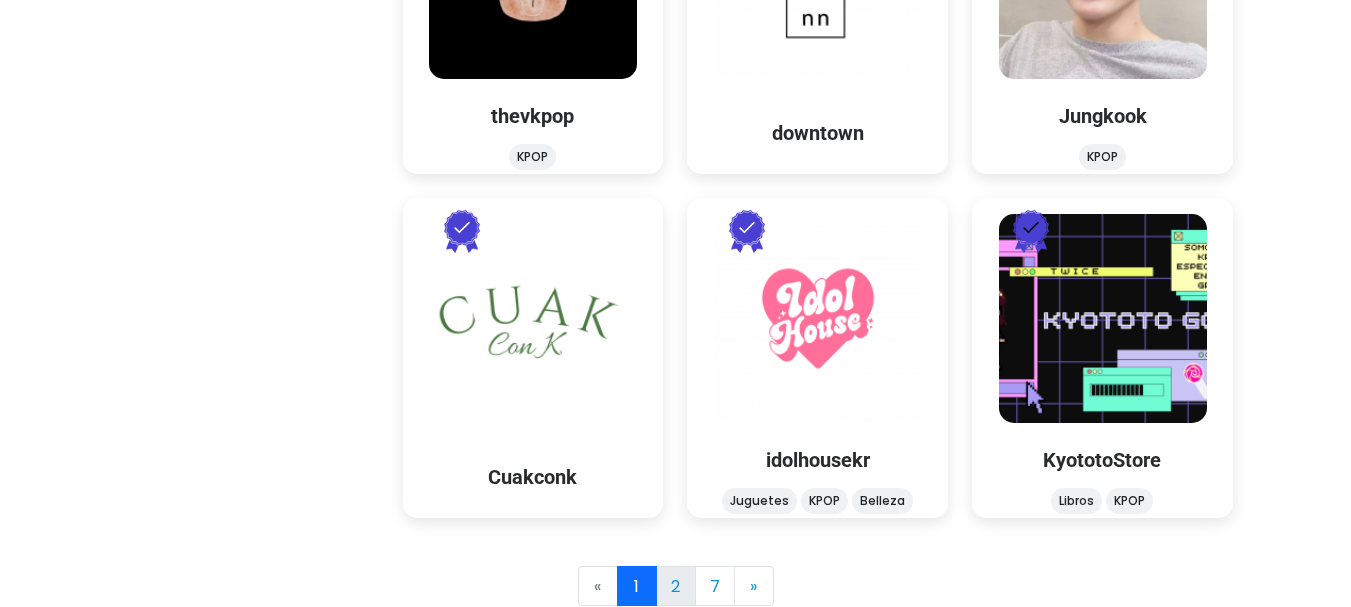 click on "2" at bounding box center [676, 586] 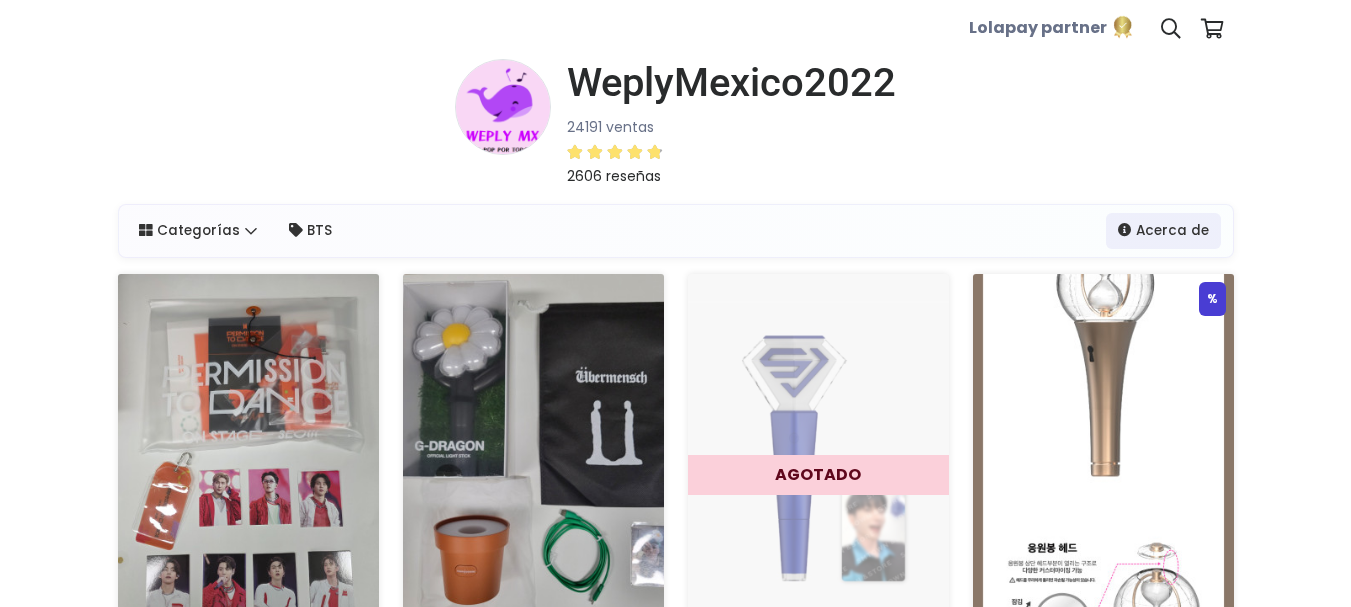 scroll, scrollTop: 0, scrollLeft: 0, axis: both 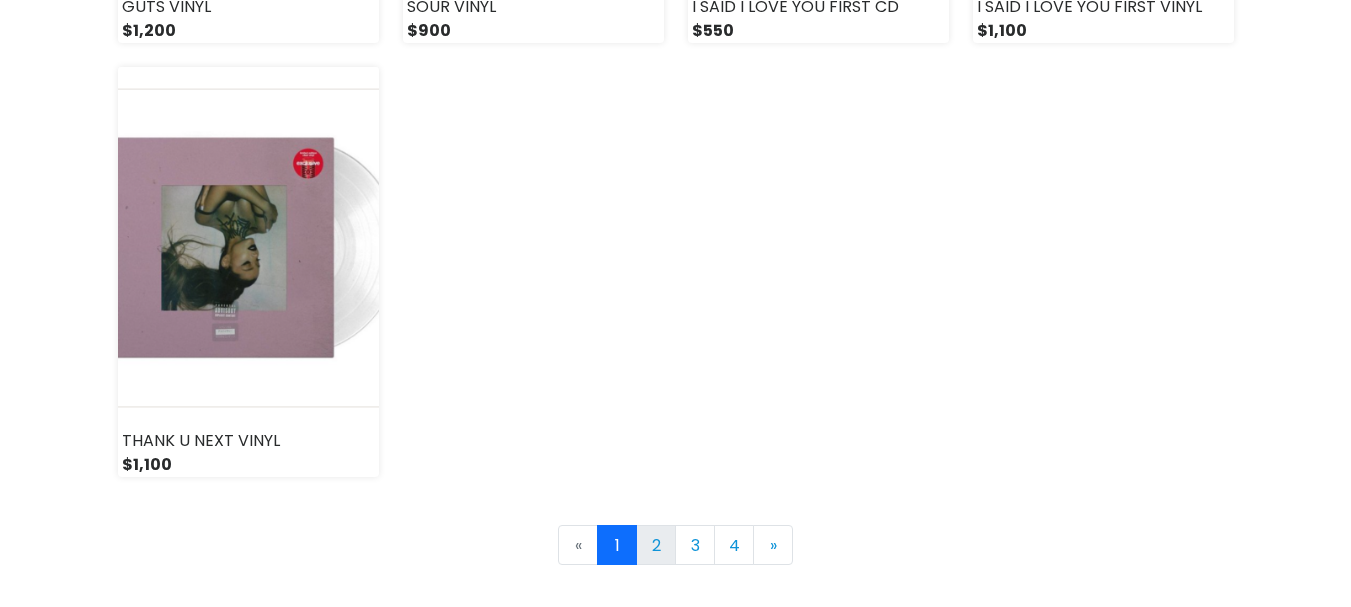 click on "2" at bounding box center [656, 545] 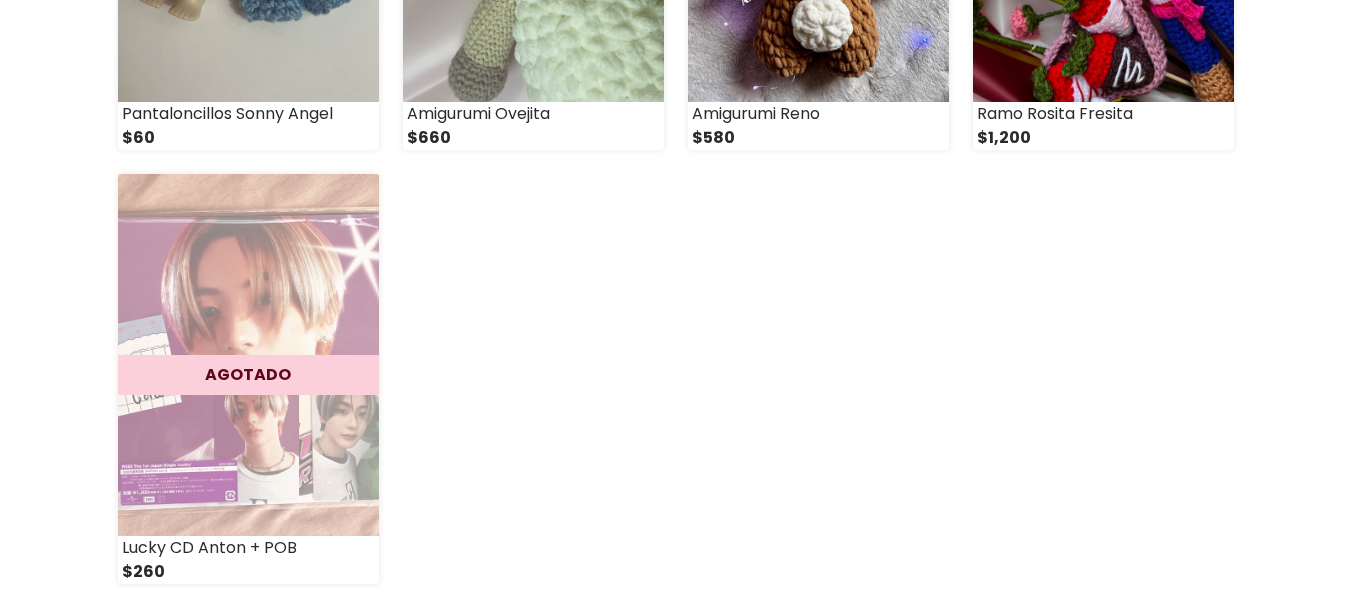 scroll, scrollTop: 3000, scrollLeft: 0, axis: vertical 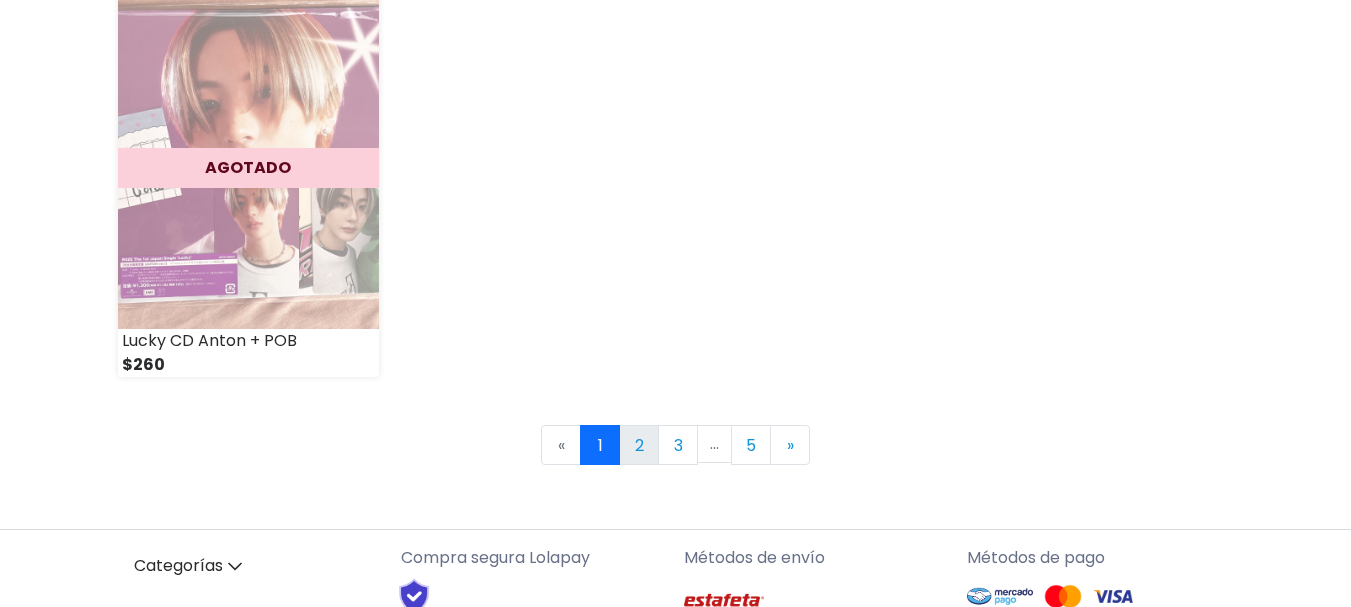 click on "2" at bounding box center [639, 445] 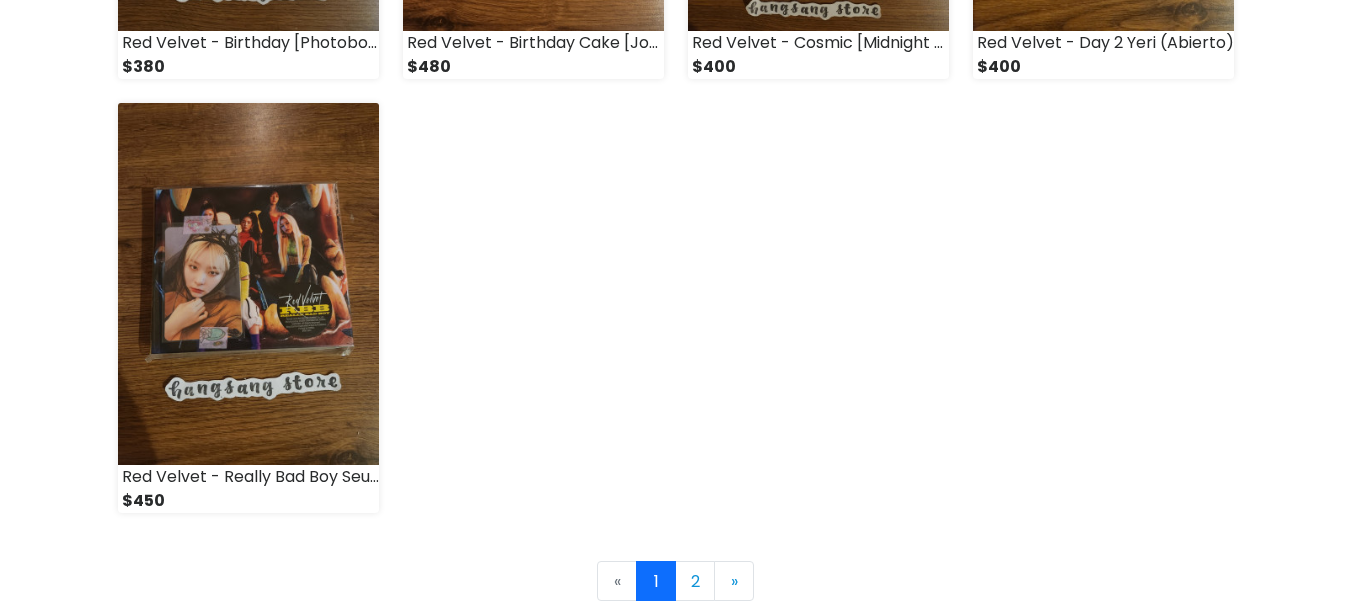 scroll, scrollTop: 2900, scrollLeft: 0, axis: vertical 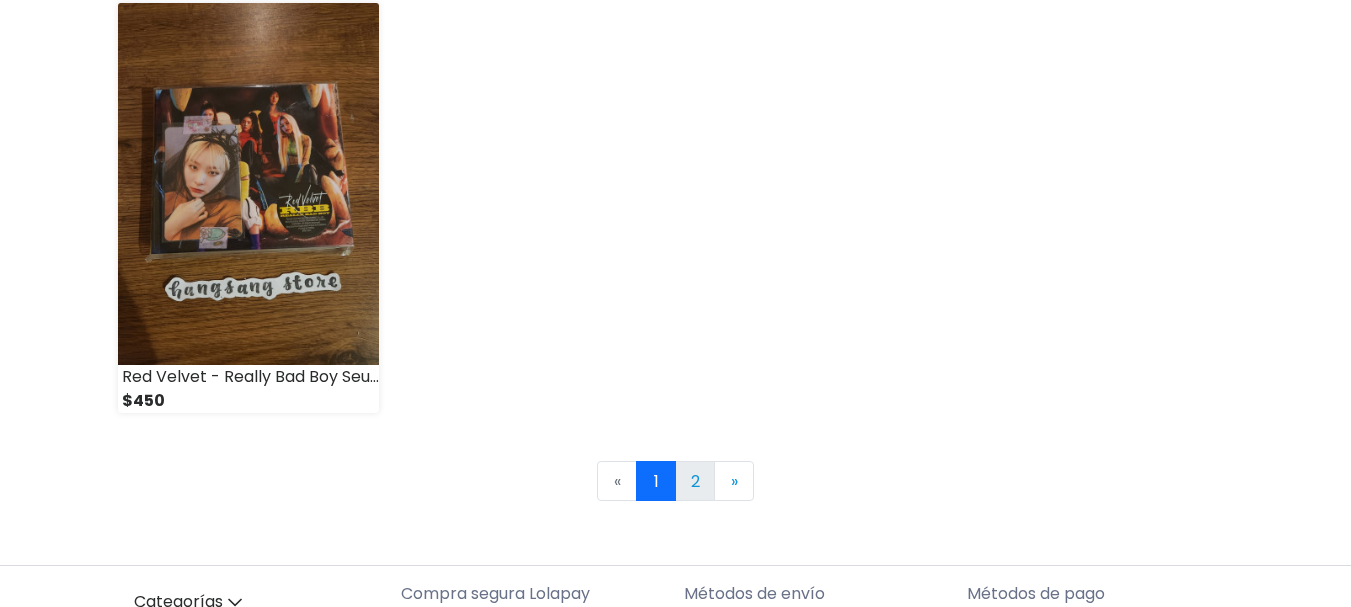 click on "2" at bounding box center [695, 481] 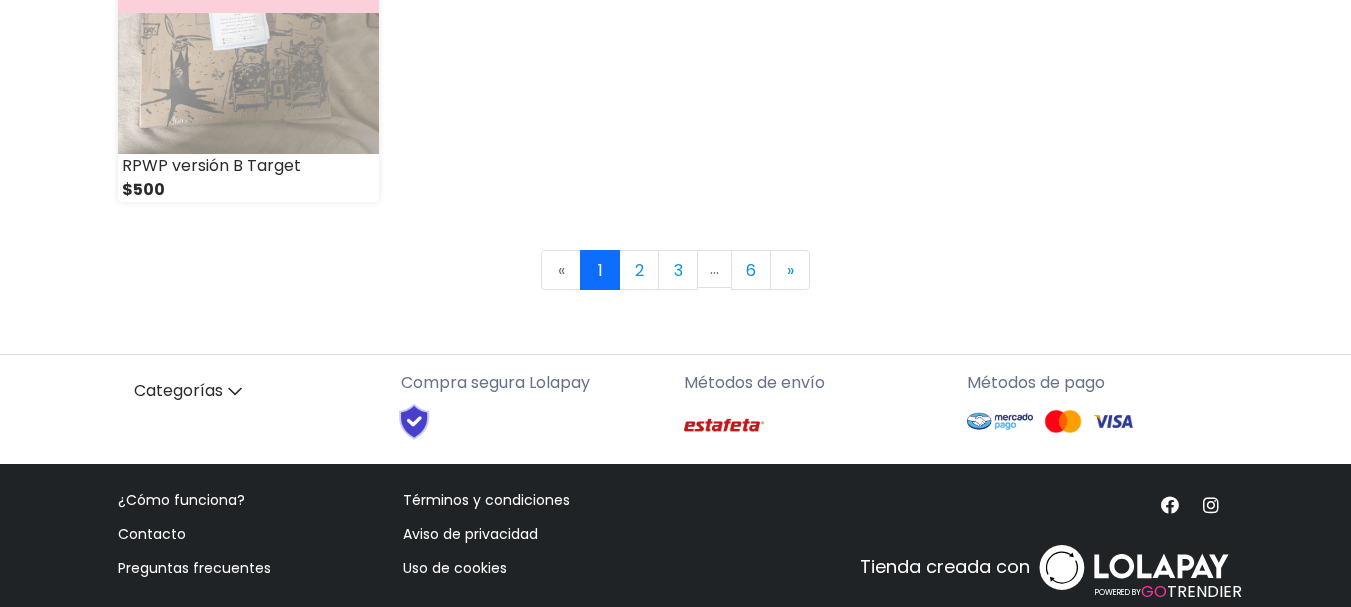 scroll, scrollTop: 3140, scrollLeft: 0, axis: vertical 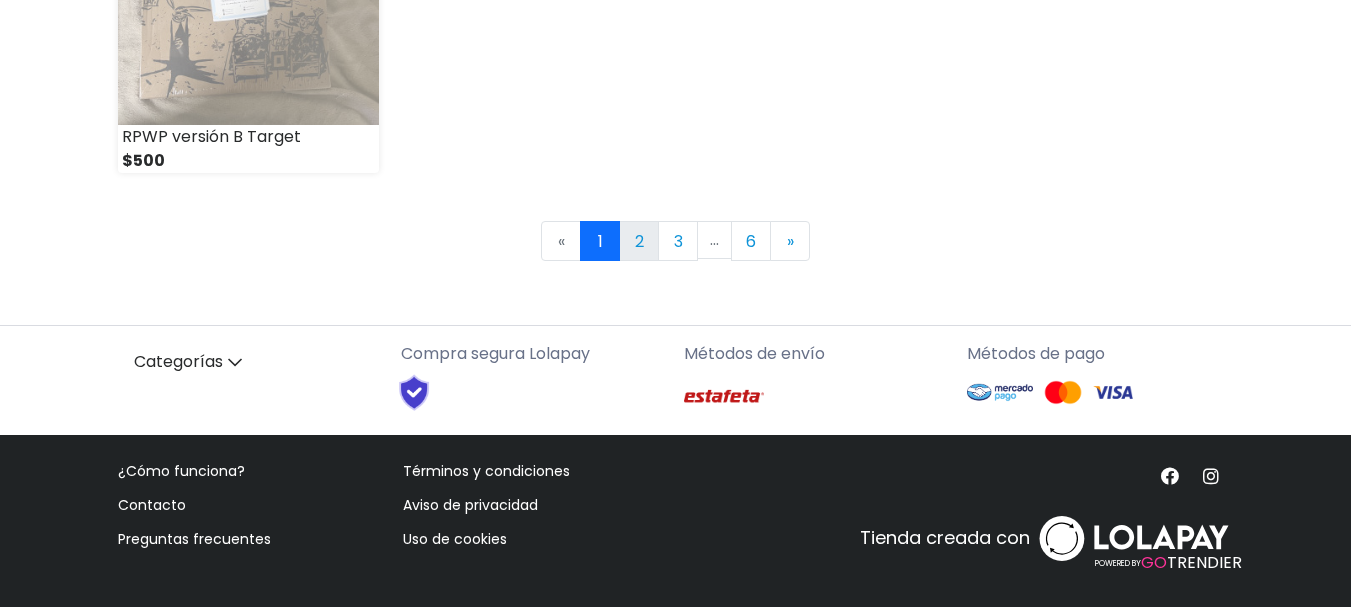 click on "2" at bounding box center [639, 241] 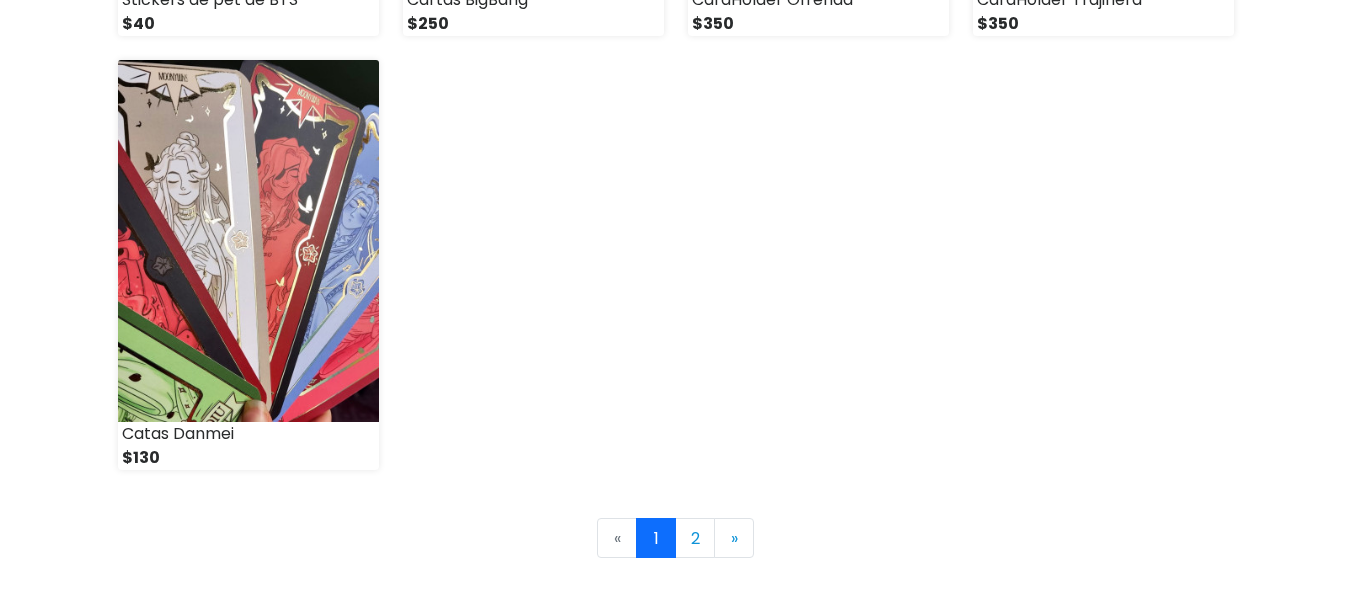 scroll, scrollTop: 2800, scrollLeft: 0, axis: vertical 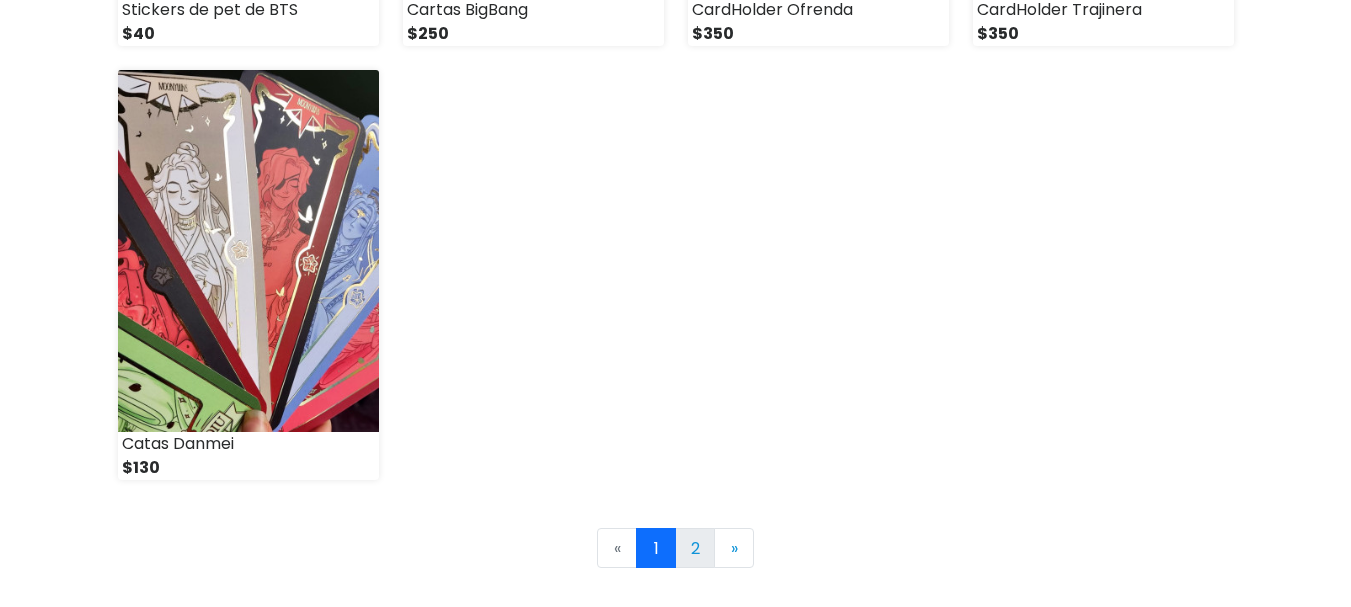 click on "2" at bounding box center [695, 548] 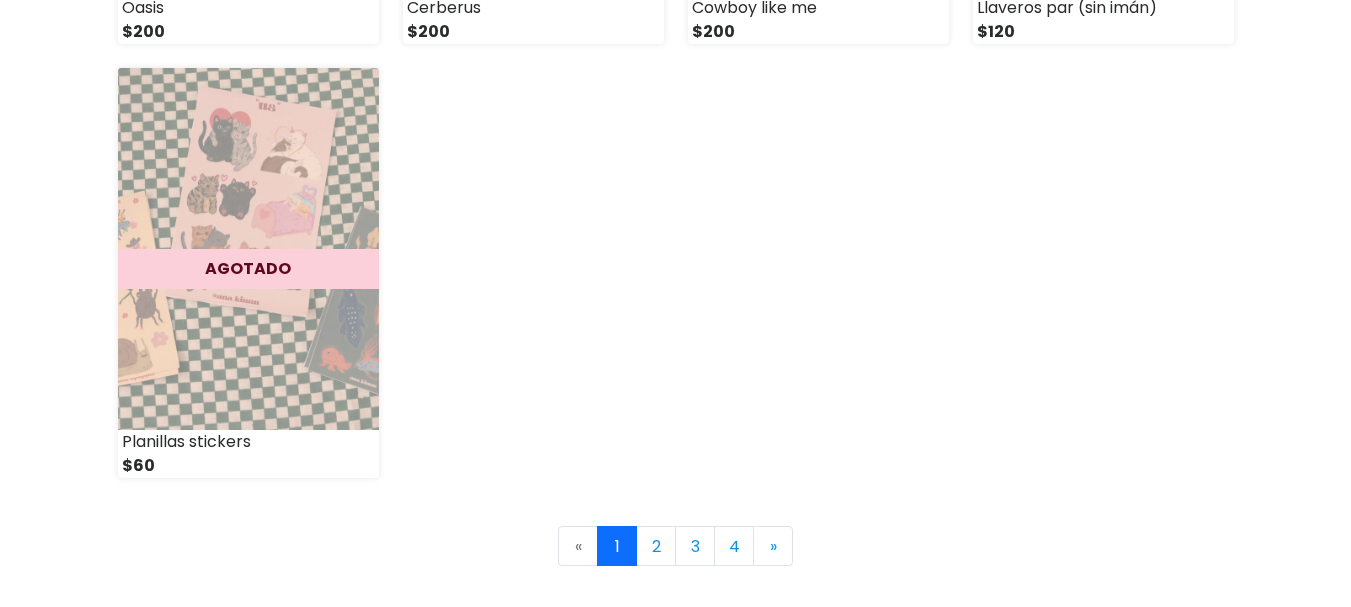 scroll, scrollTop: 2900, scrollLeft: 0, axis: vertical 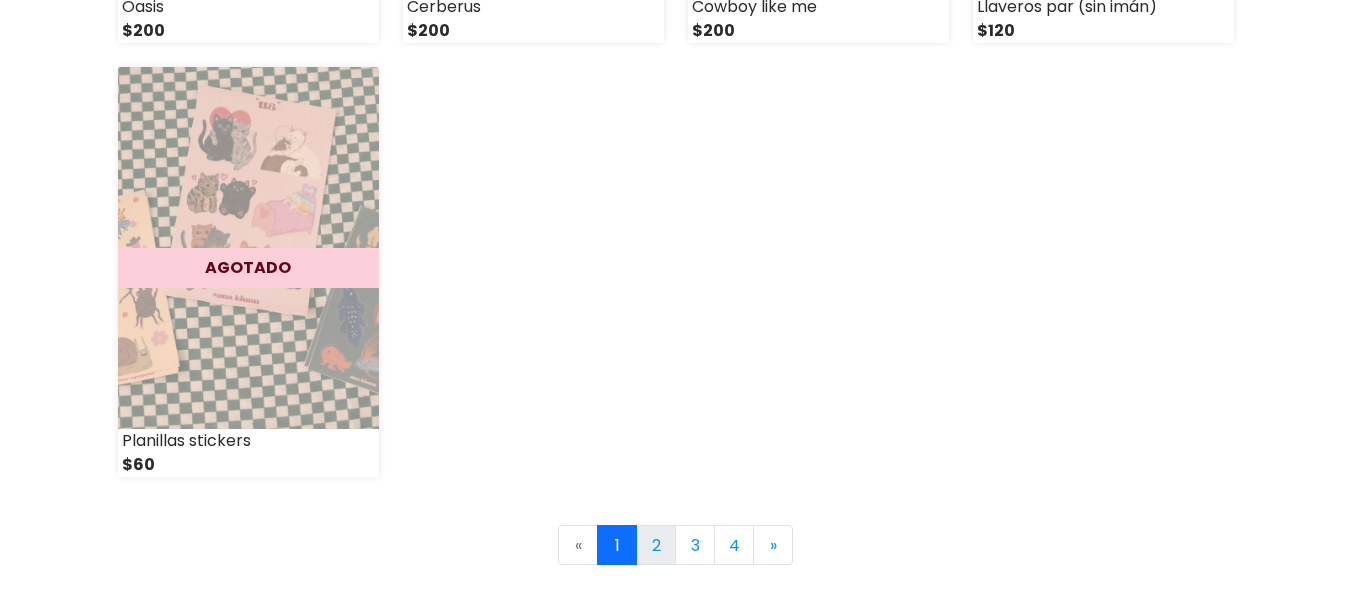 click on "2" at bounding box center (656, 545) 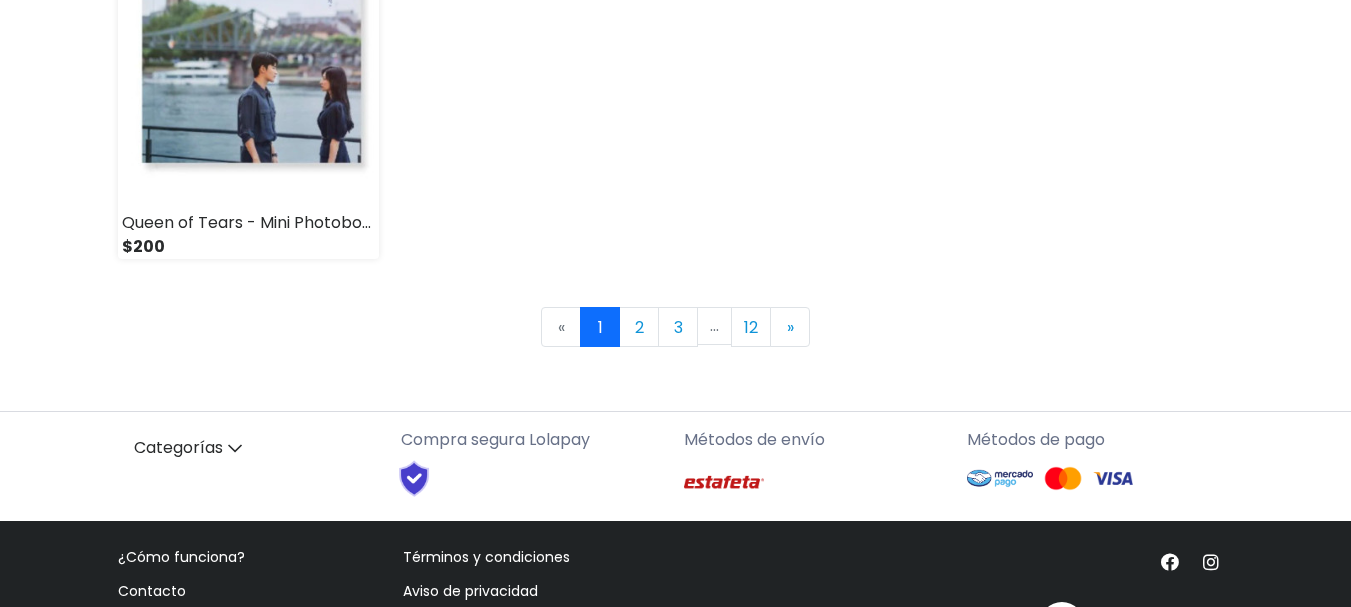 scroll, scrollTop: 3100, scrollLeft: 0, axis: vertical 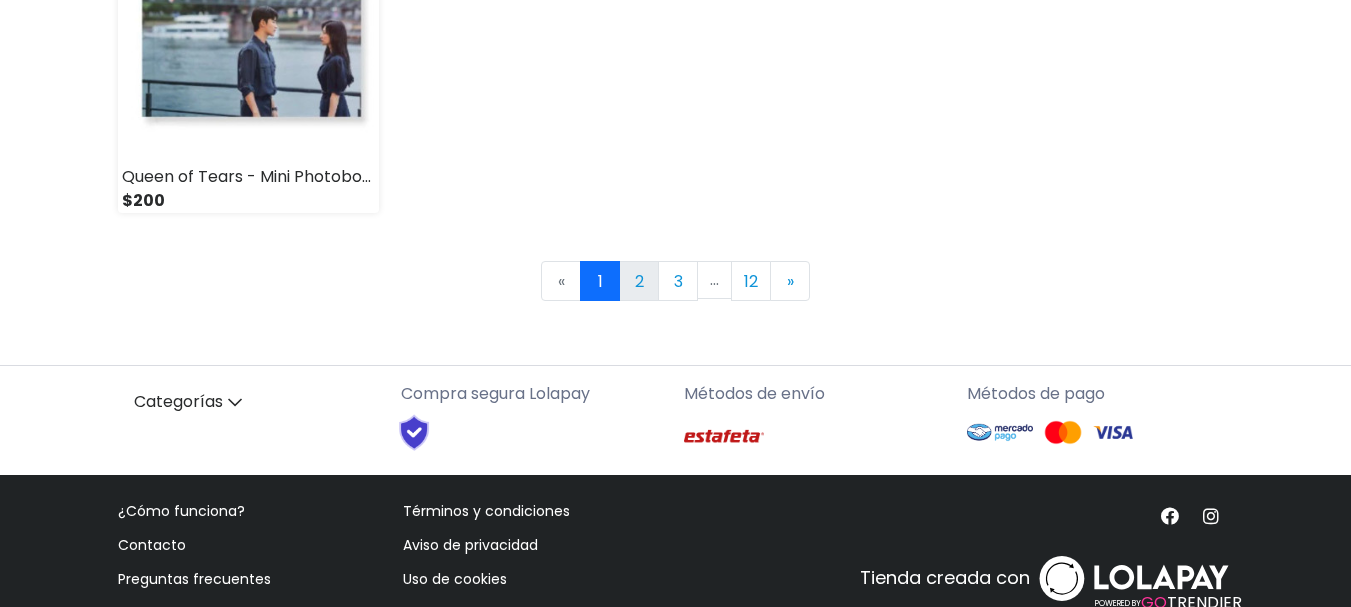 click on "2" at bounding box center [639, 281] 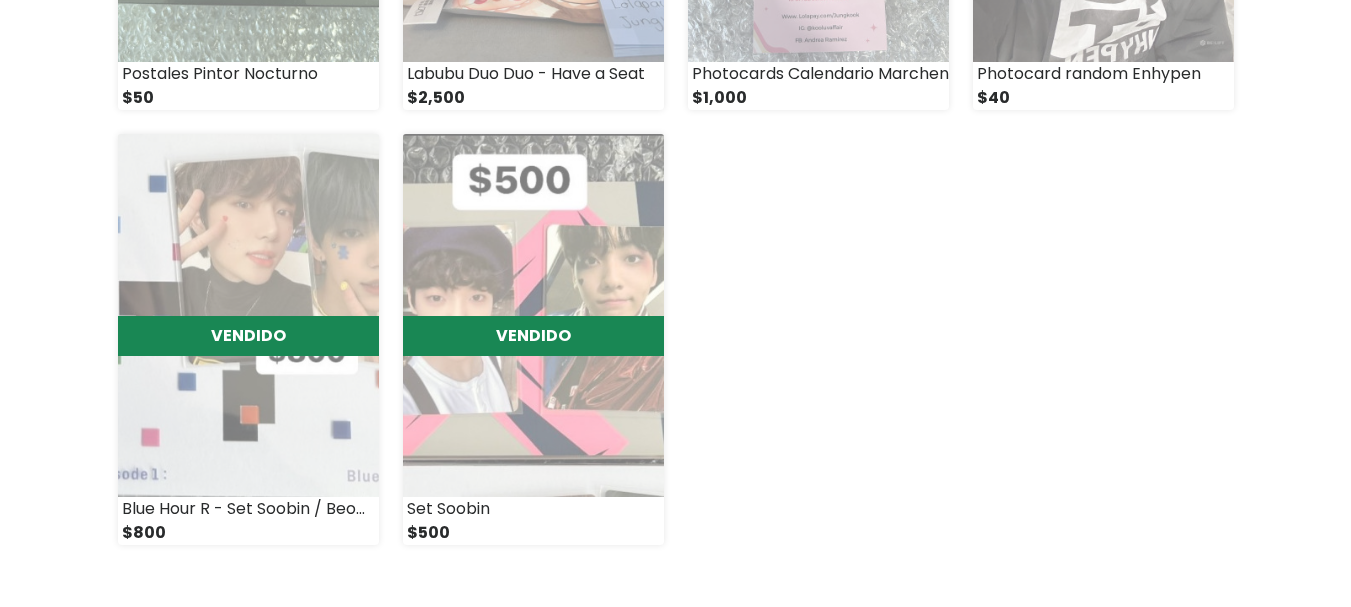 scroll, scrollTop: 2000, scrollLeft: 0, axis: vertical 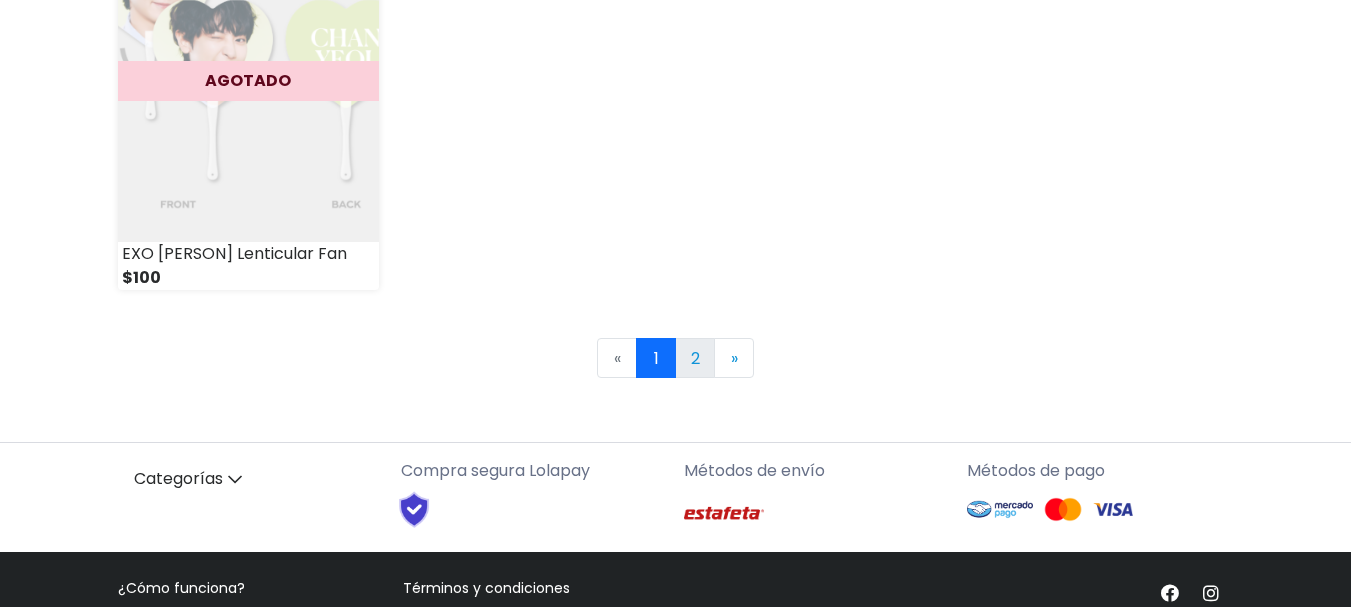 click on "2" at bounding box center (695, 358) 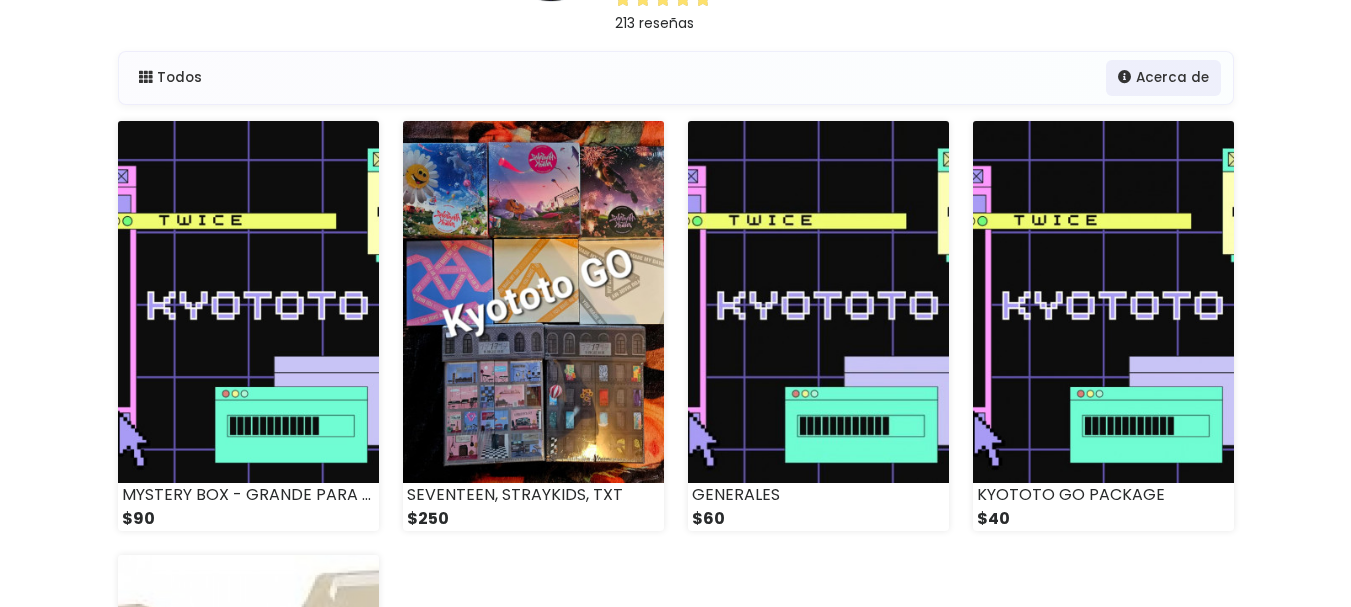 scroll, scrollTop: 100, scrollLeft: 0, axis: vertical 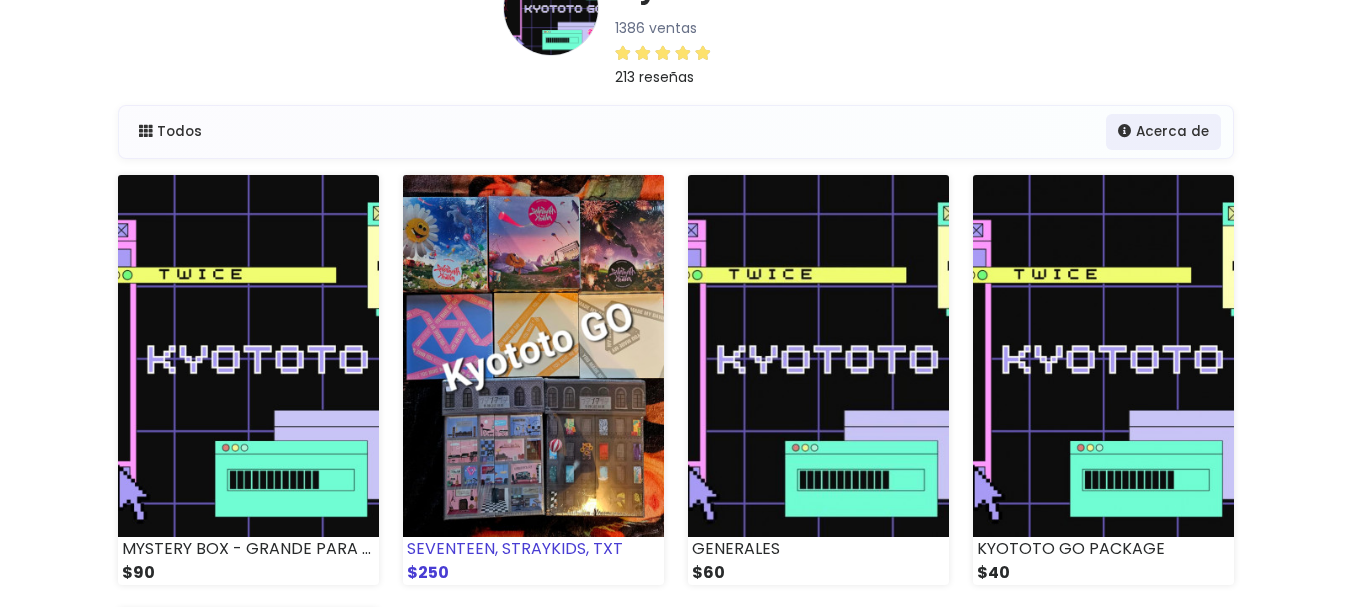 click at bounding box center [533, 356] 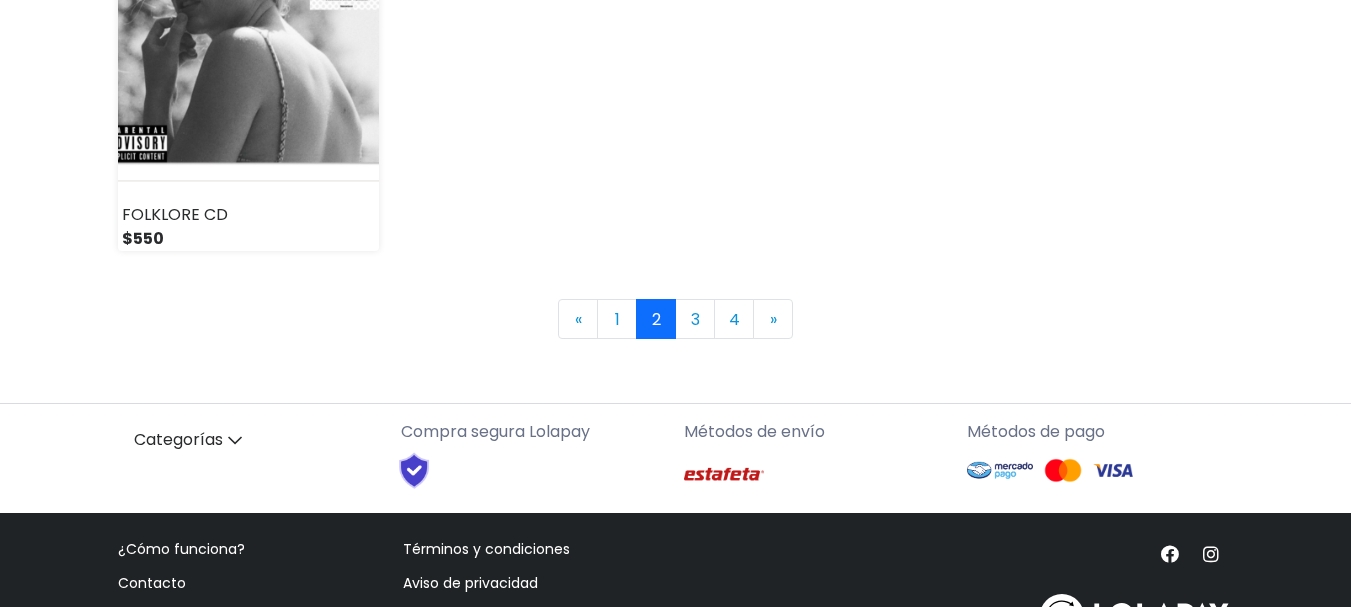 scroll, scrollTop: 3200, scrollLeft: 0, axis: vertical 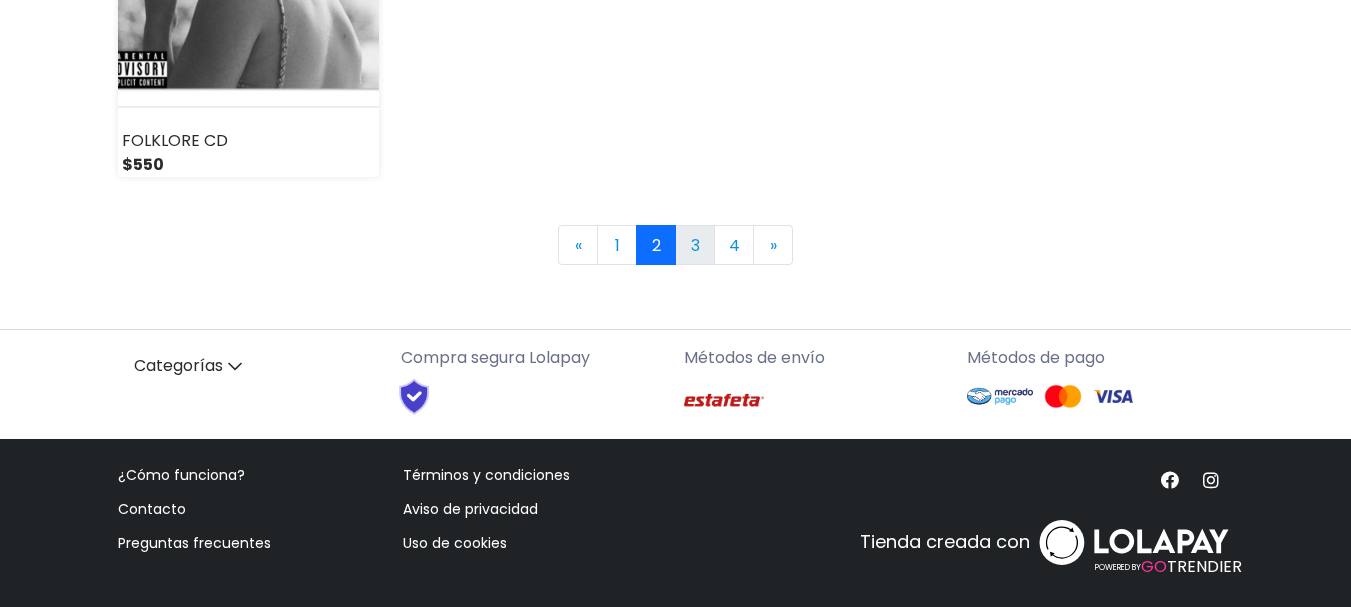 click on "3" at bounding box center (695, 245) 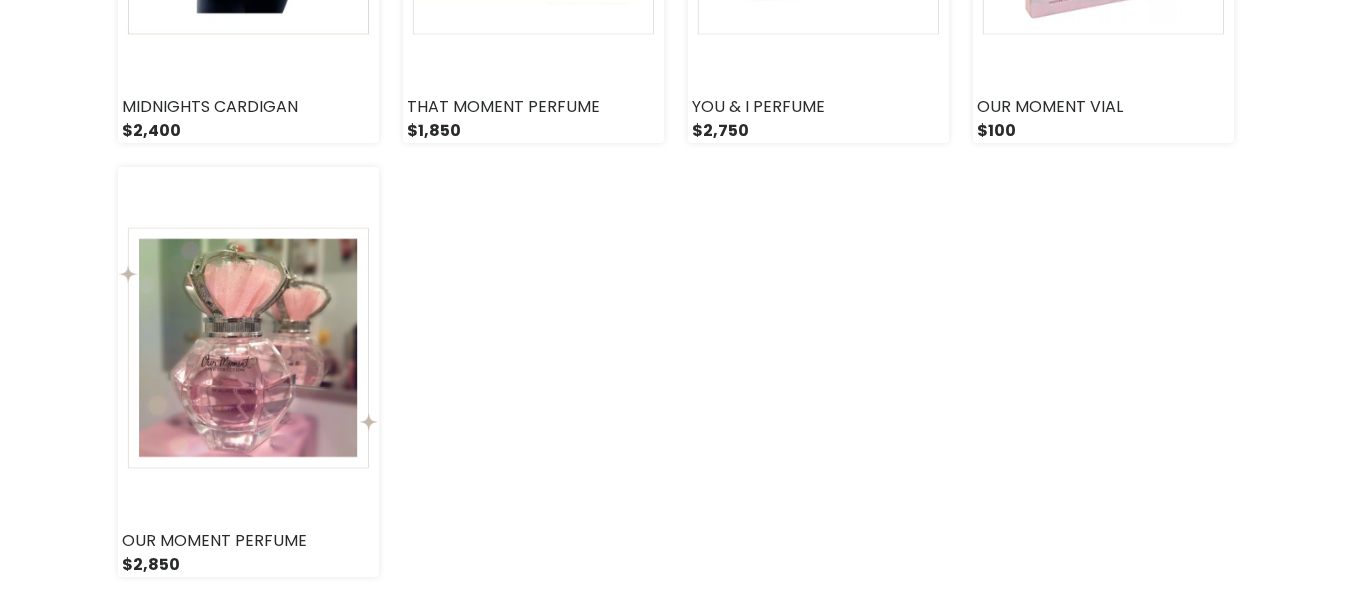 scroll, scrollTop: 3200, scrollLeft: 0, axis: vertical 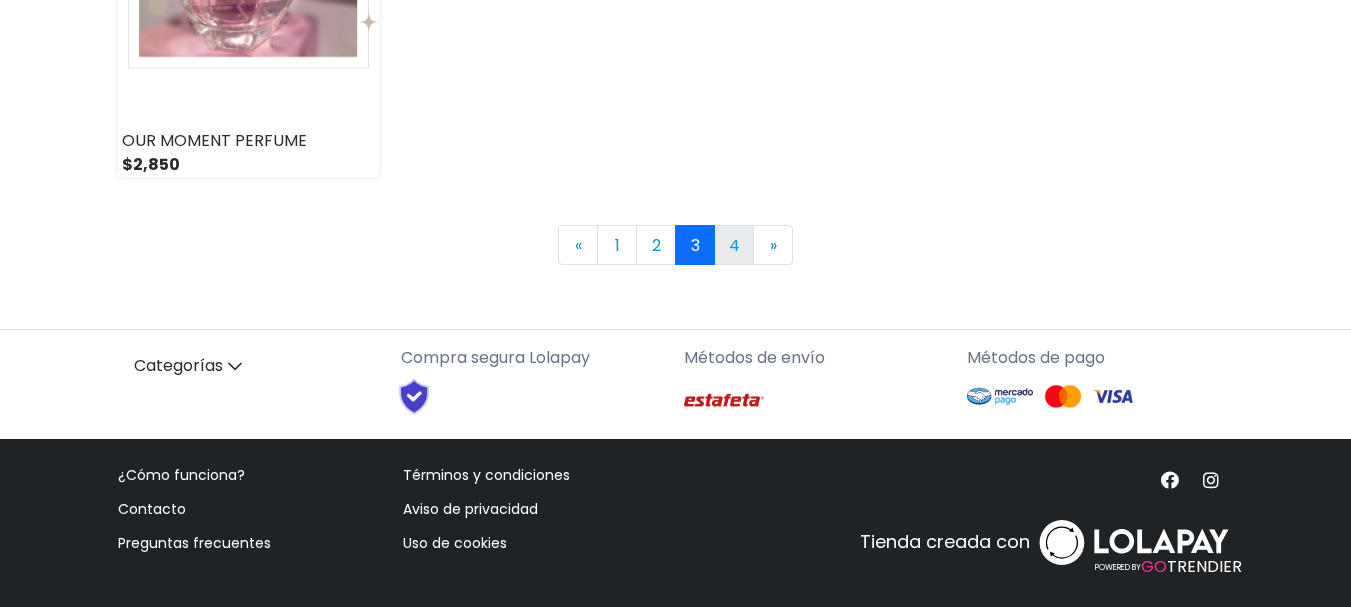 click on "4" at bounding box center [734, 245] 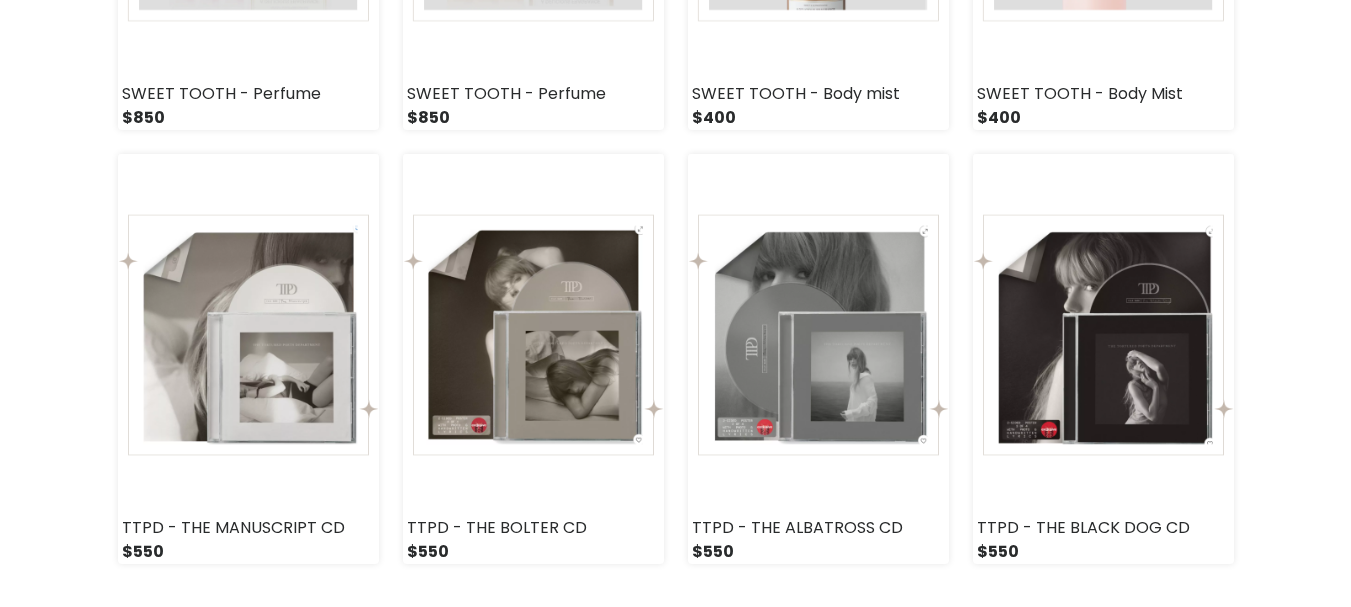 scroll, scrollTop: 1502, scrollLeft: 0, axis: vertical 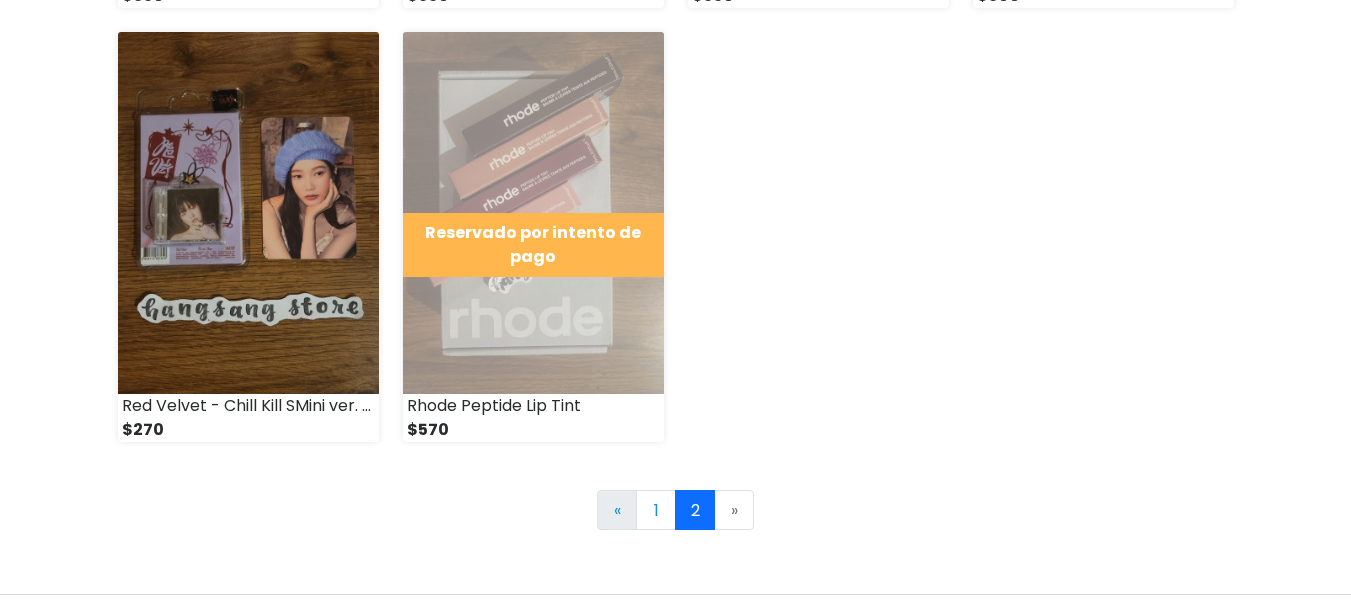 click on "«" at bounding box center [617, 510] 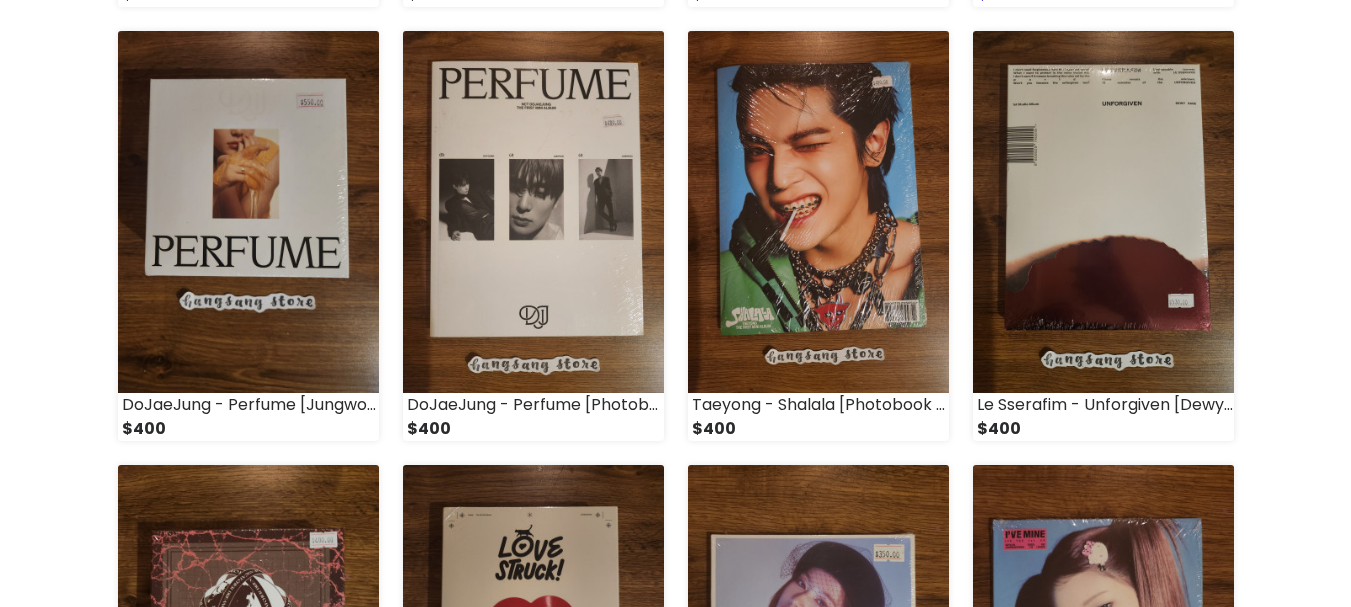 scroll, scrollTop: 1100, scrollLeft: 0, axis: vertical 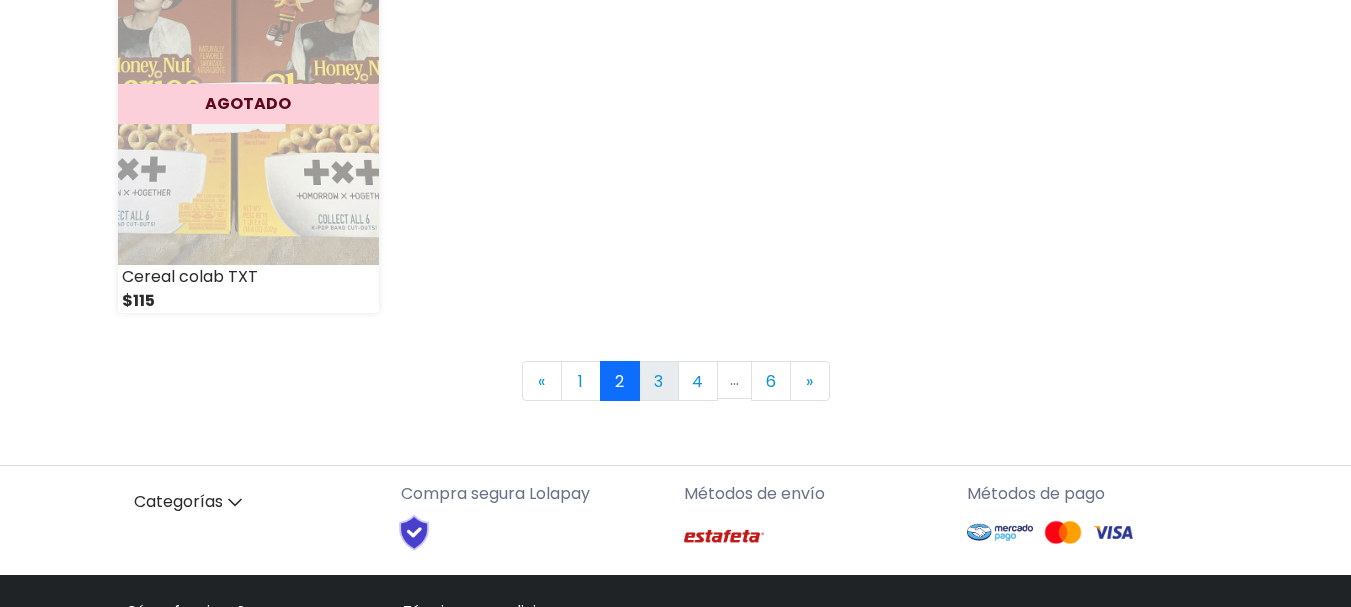 click on "3" at bounding box center (659, 381) 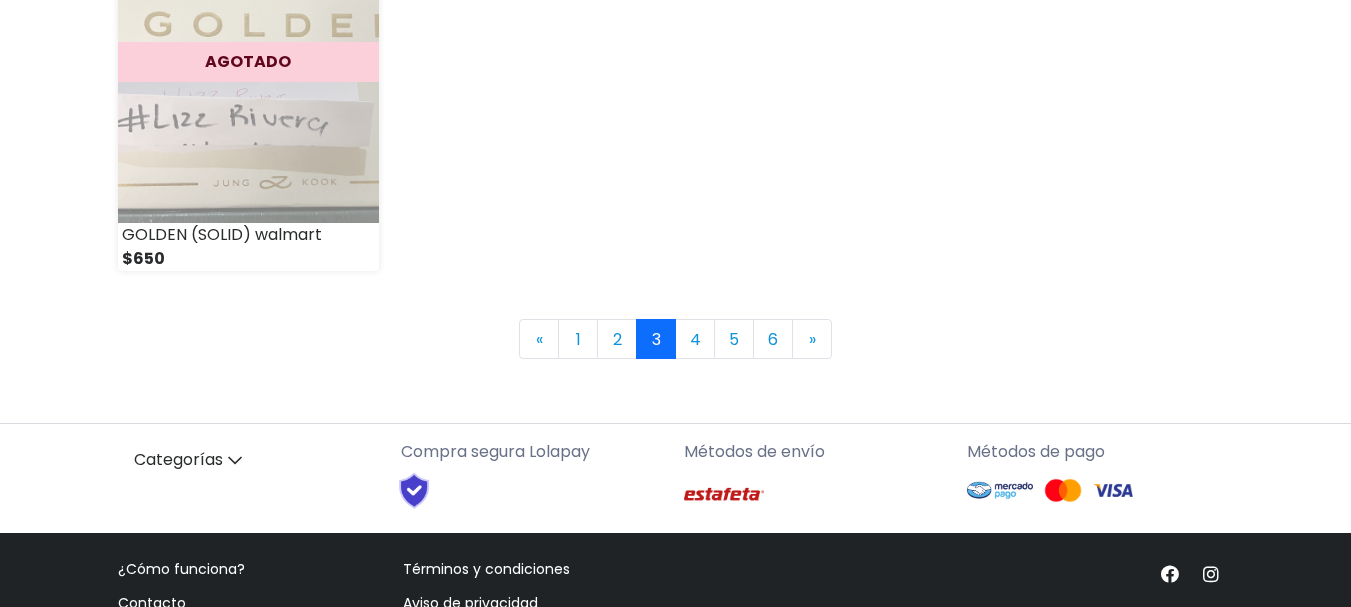 scroll, scrollTop: 3100, scrollLeft: 0, axis: vertical 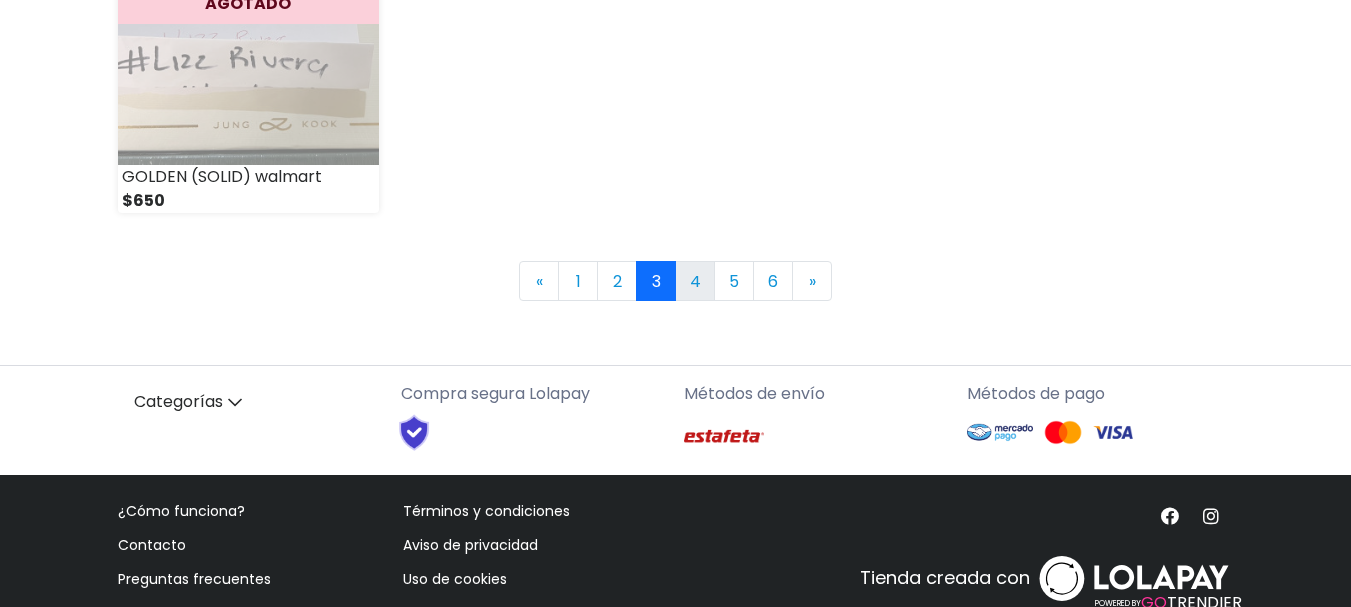 click on "4" at bounding box center (695, 281) 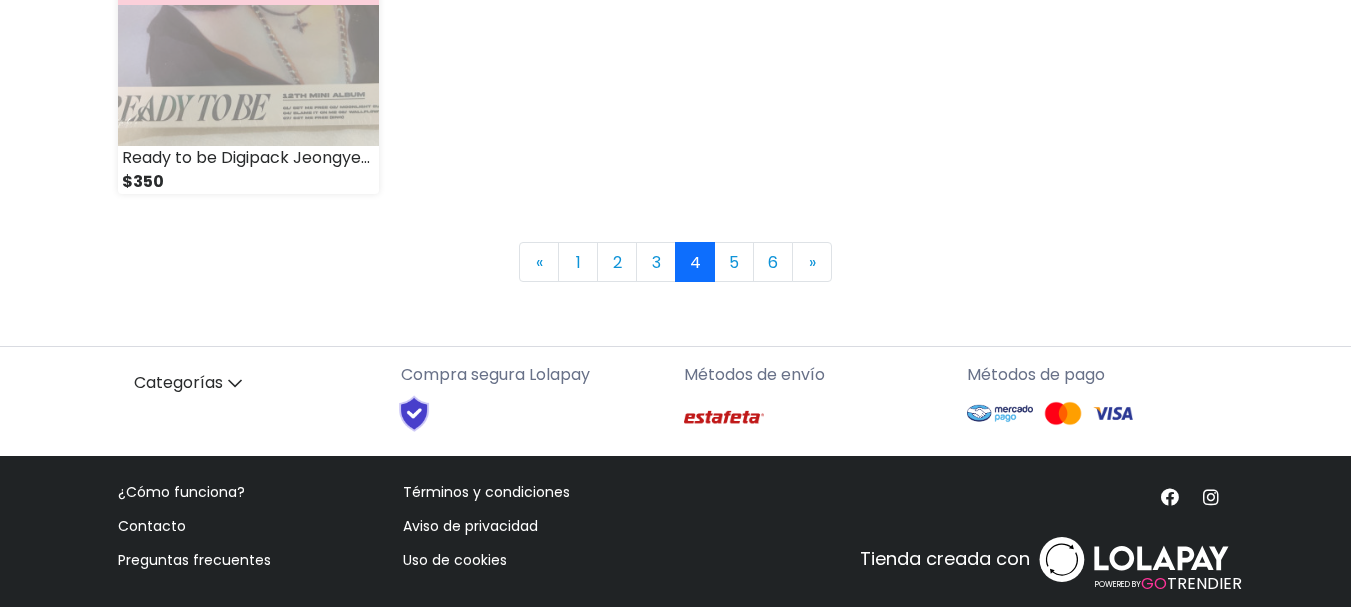 scroll, scrollTop: 3140, scrollLeft: 0, axis: vertical 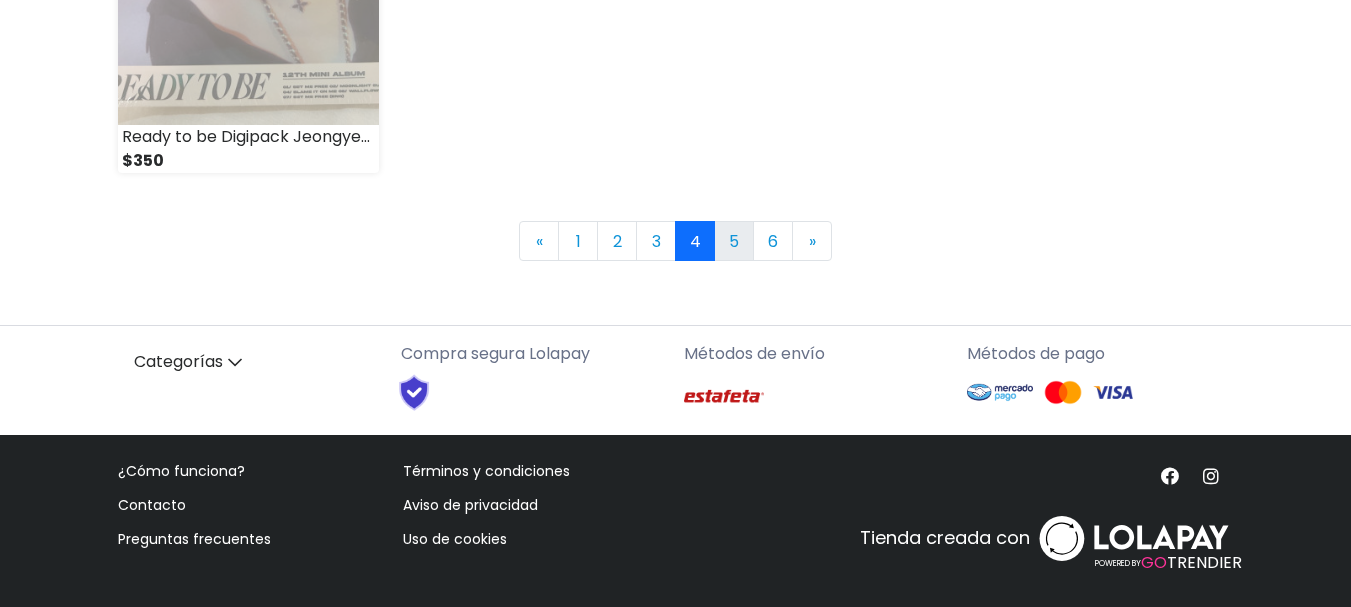 click on "5" at bounding box center [734, 241] 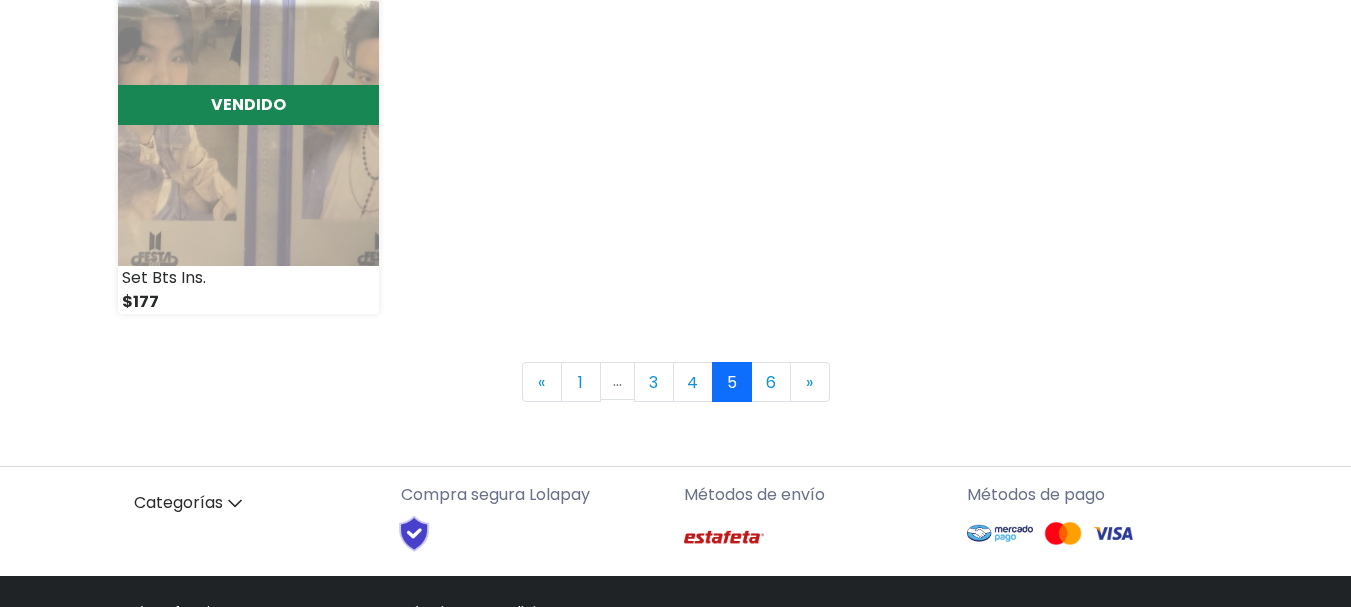 scroll, scrollTop: 3000, scrollLeft: 0, axis: vertical 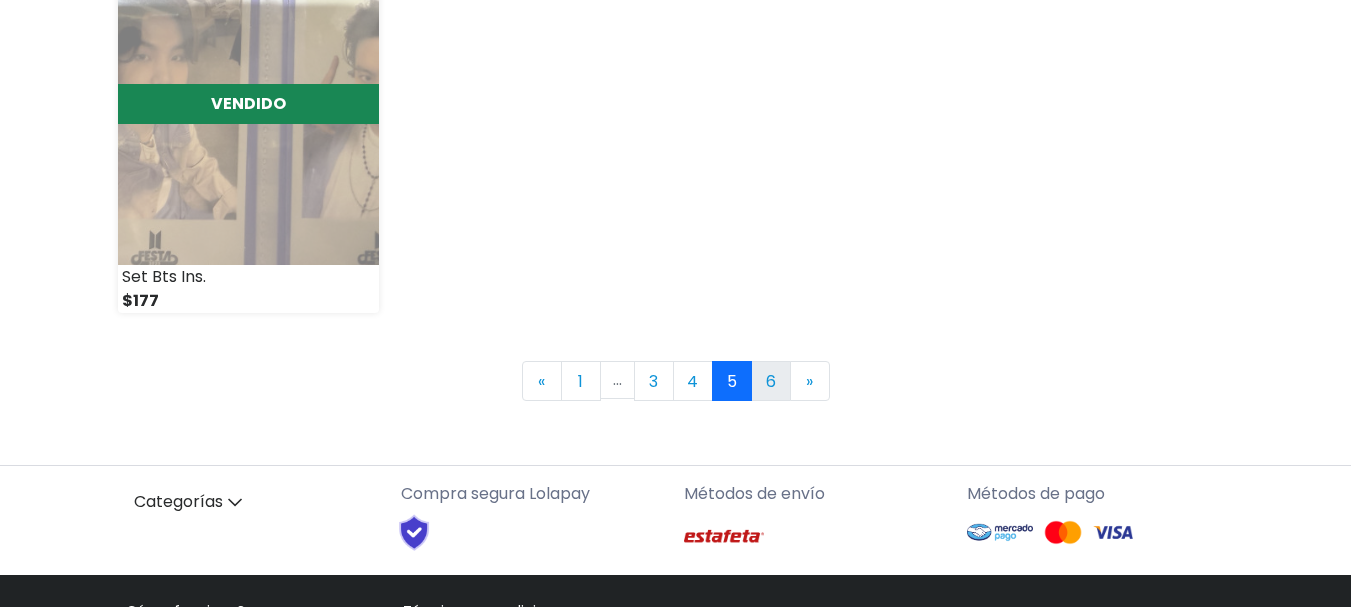 click on "6" at bounding box center [771, 381] 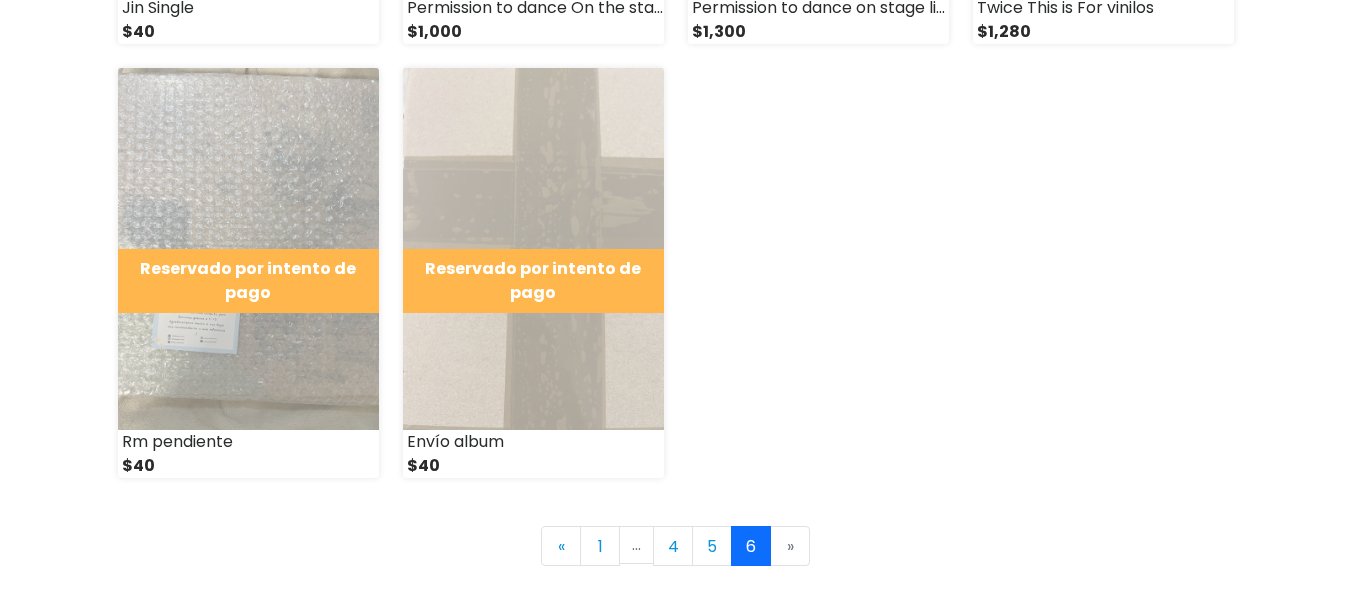 scroll, scrollTop: 1100, scrollLeft: 0, axis: vertical 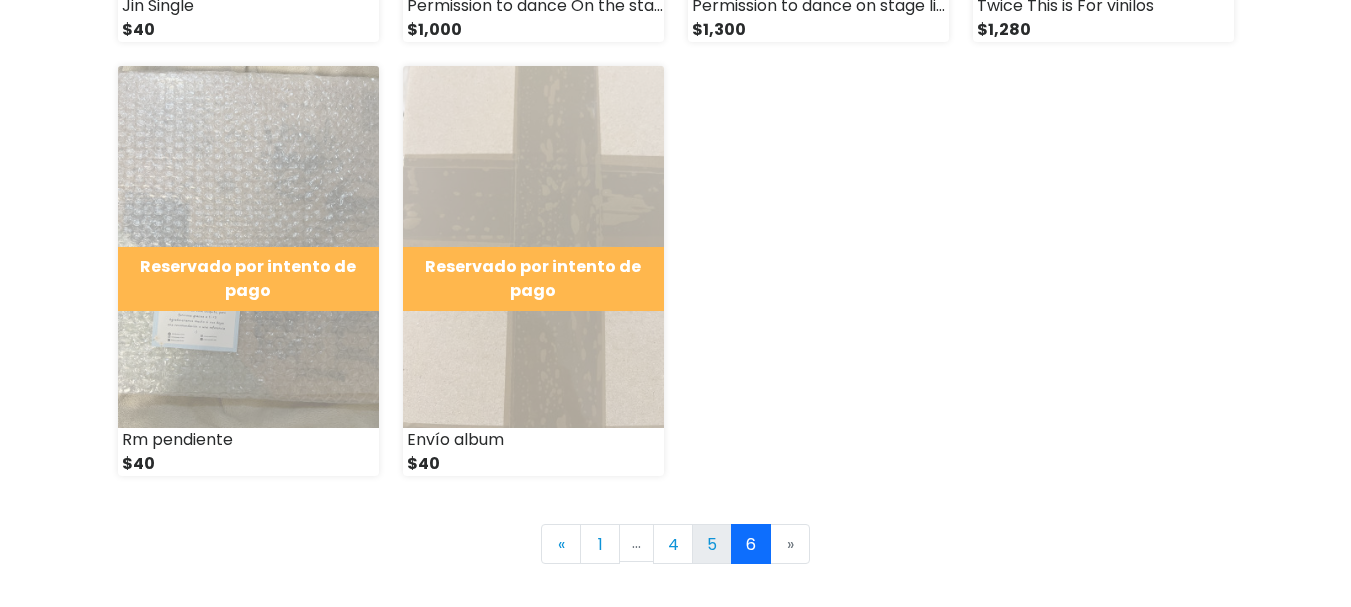 click on "5" at bounding box center (712, 544) 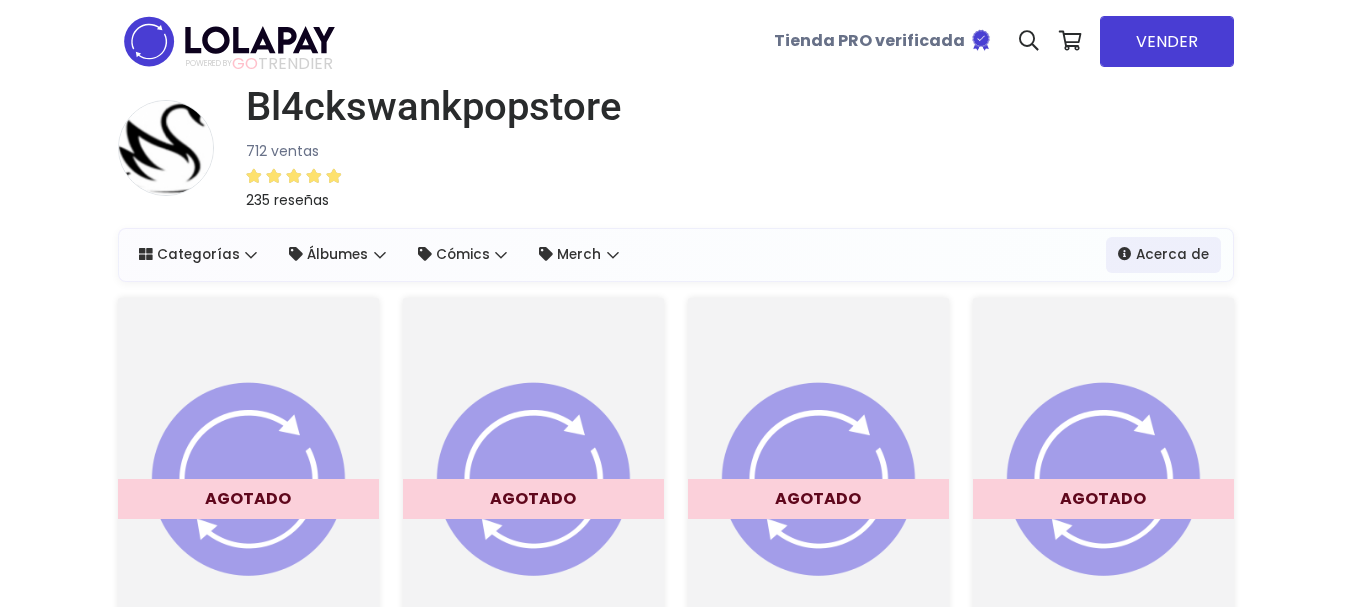 scroll, scrollTop: 0, scrollLeft: 0, axis: both 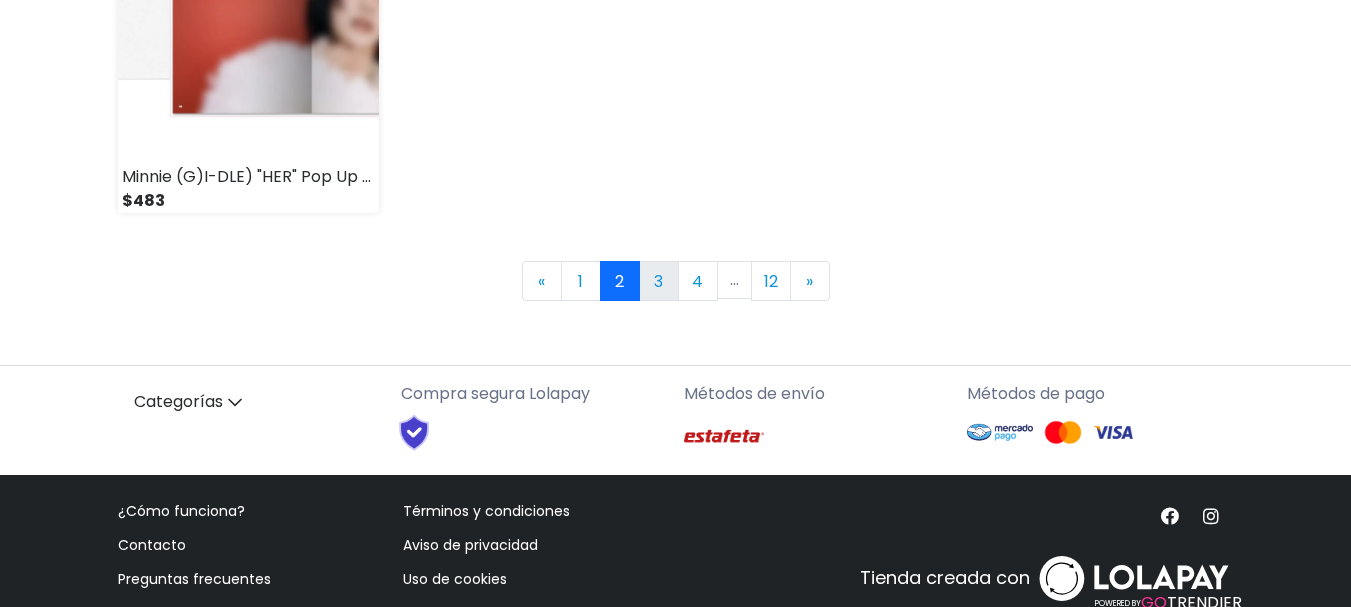click on "3" at bounding box center (659, 281) 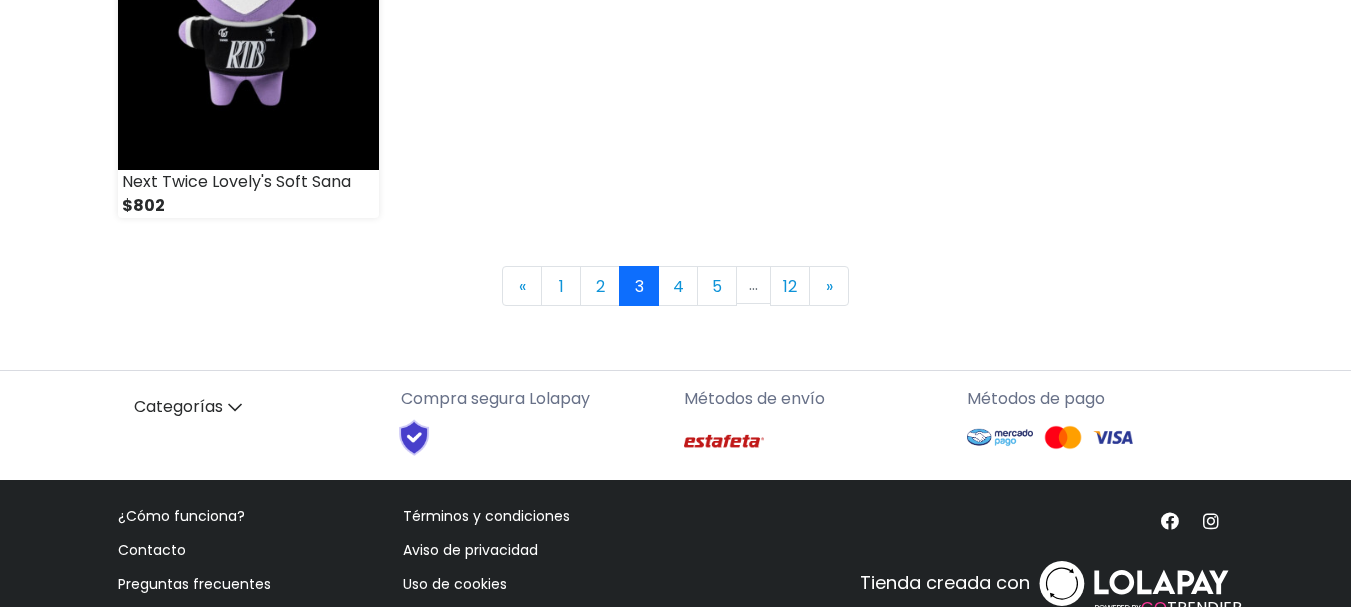 scroll, scrollTop: 3100, scrollLeft: 0, axis: vertical 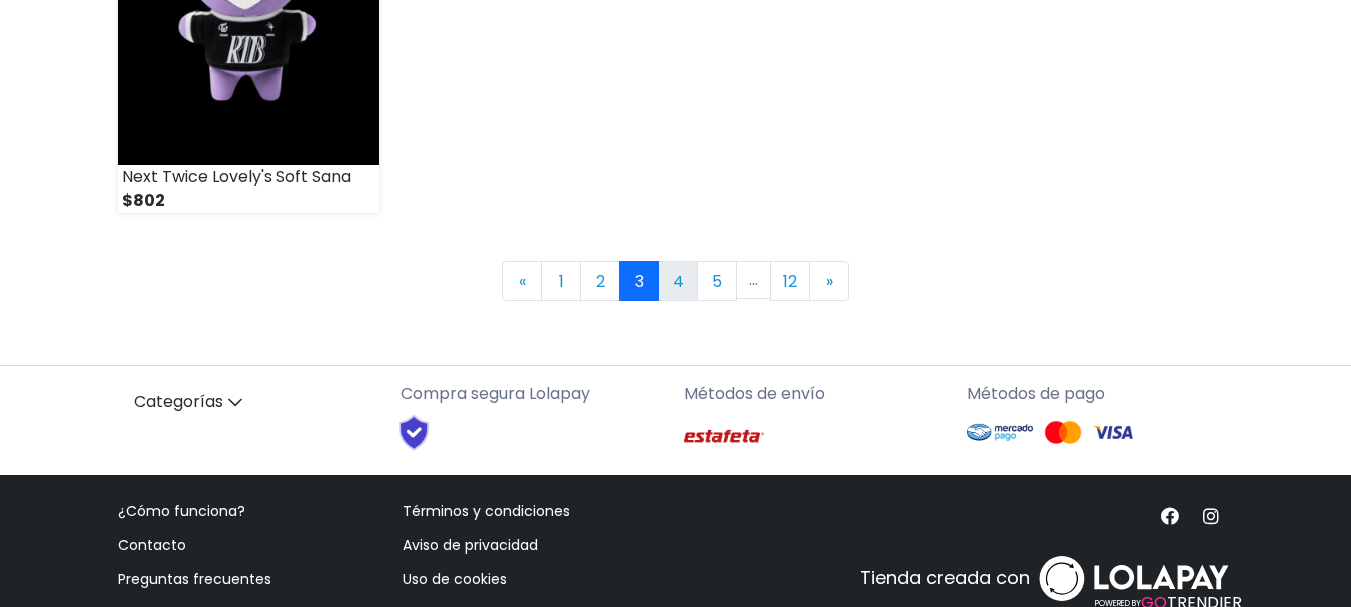 click on "4" at bounding box center (678, 281) 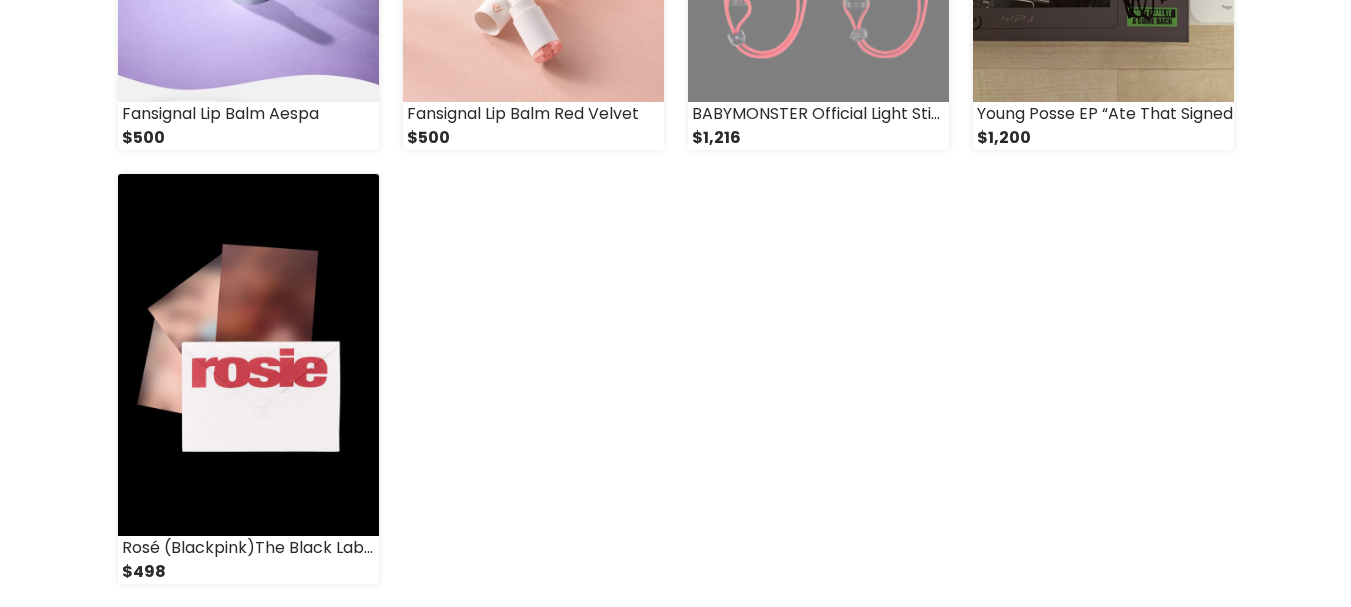 scroll, scrollTop: 2900, scrollLeft: 0, axis: vertical 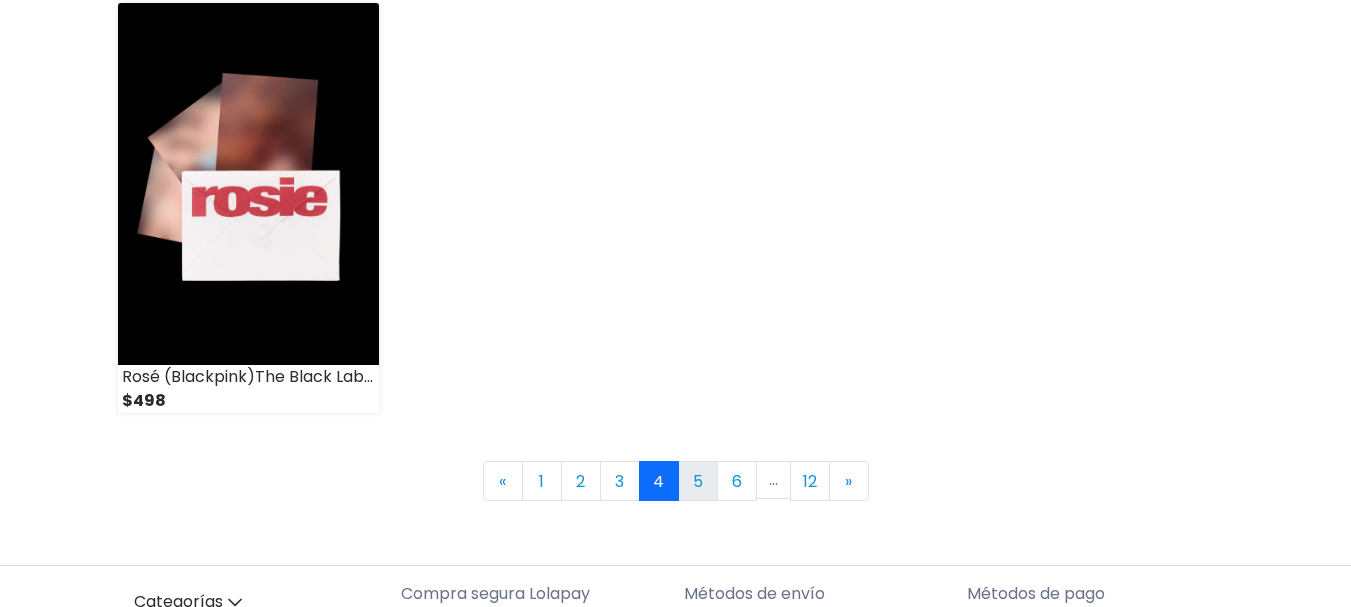 click on "5" at bounding box center [698, 481] 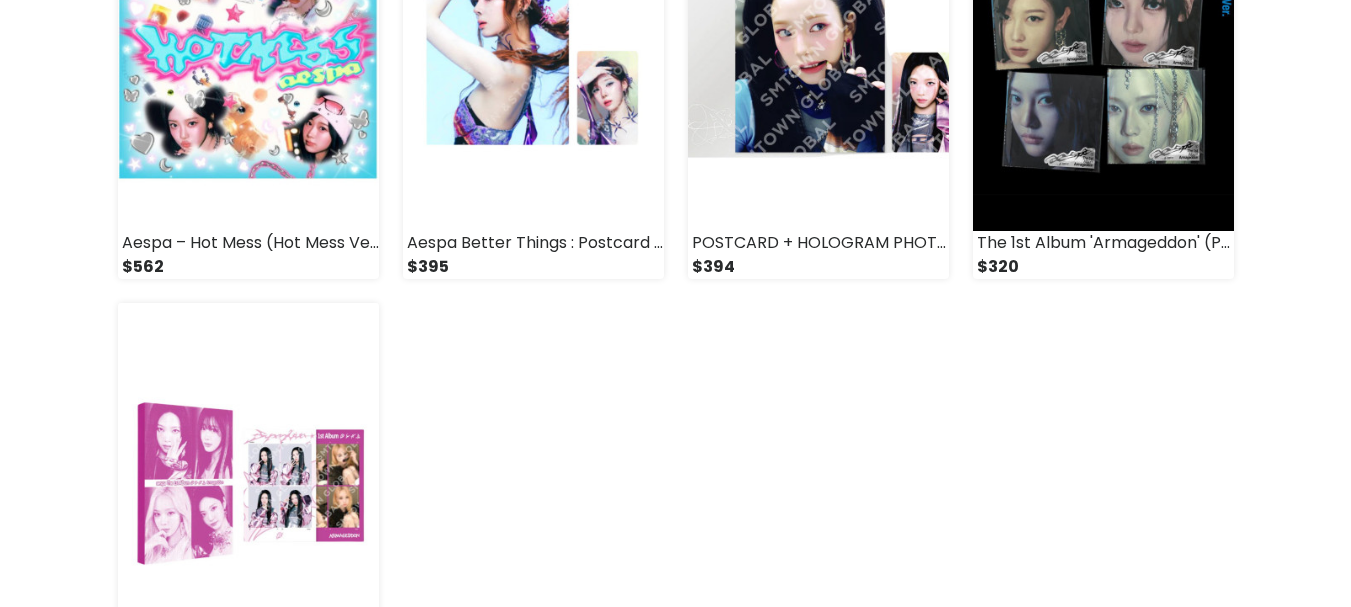 scroll, scrollTop: 3000, scrollLeft: 0, axis: vertical 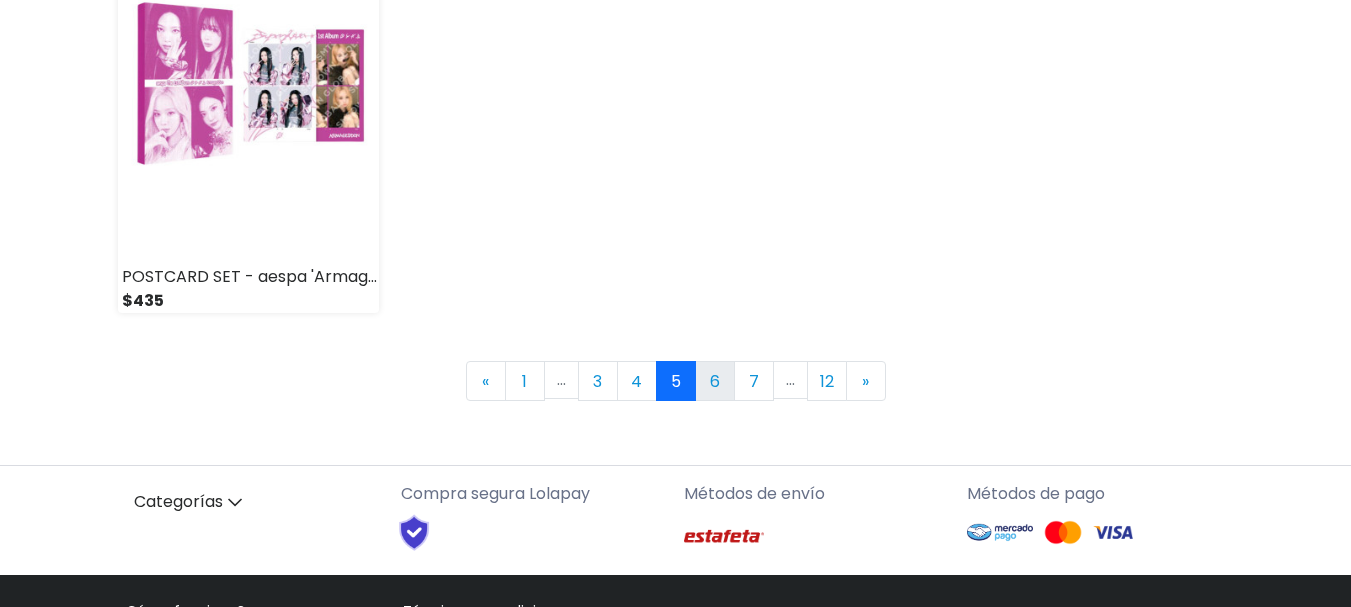 click on "6" at bounding box center (715, 381) 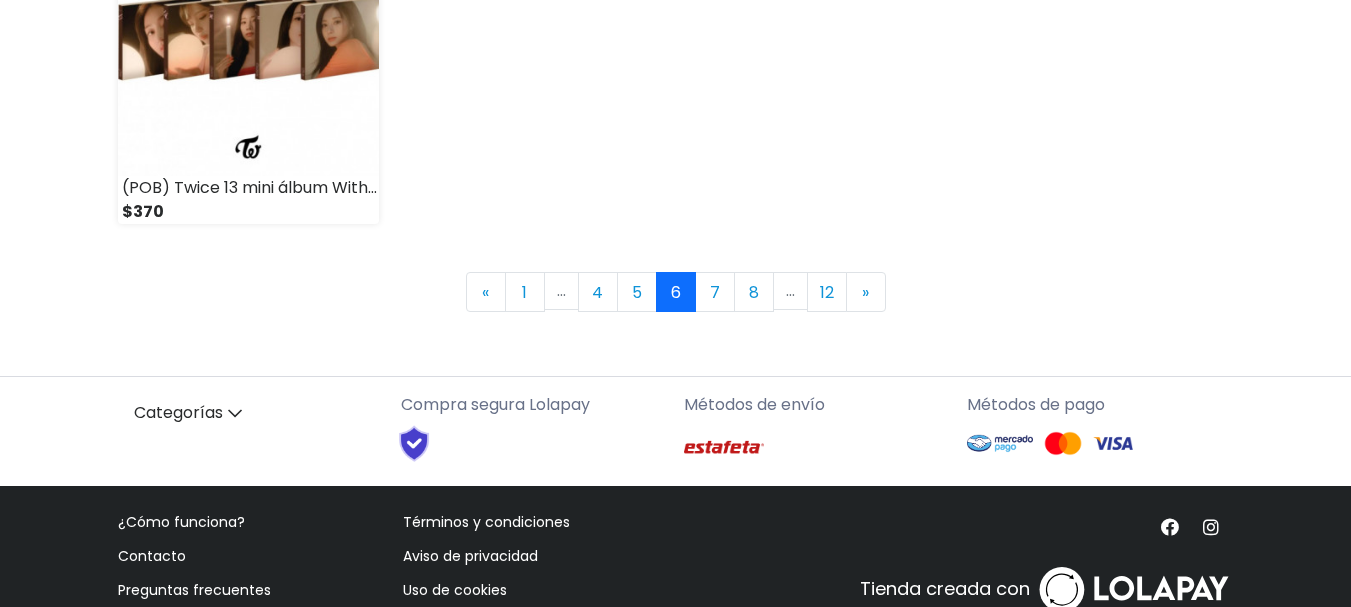 scroll, scrollTop: 3100, scrollLeft: 0, axis: vertical 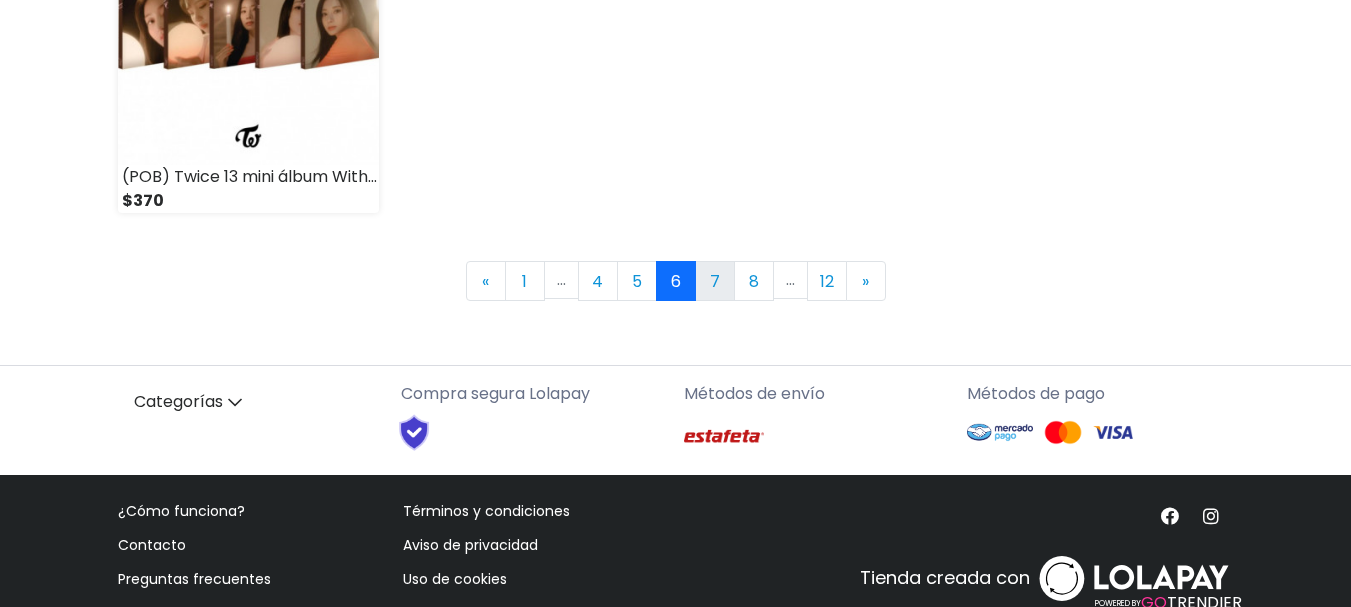 click on "7" at bounding box center (715, 281) 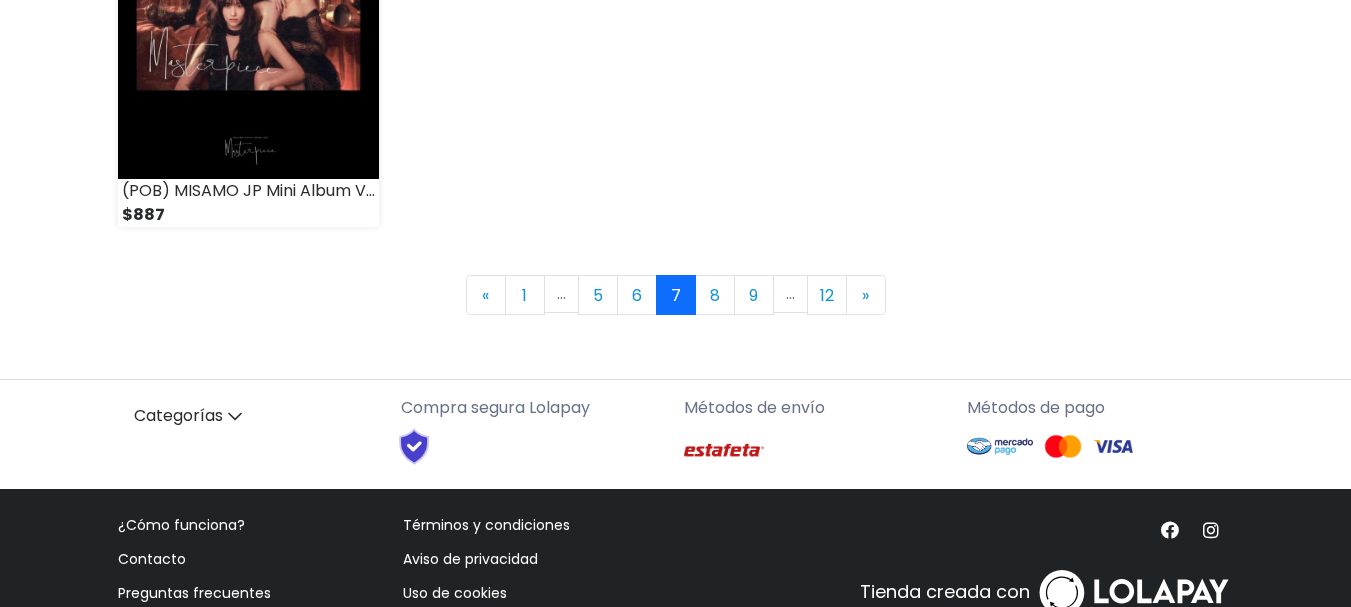 scroll, scrollTop: 3100, scrollLeft: 0, axis: vertical 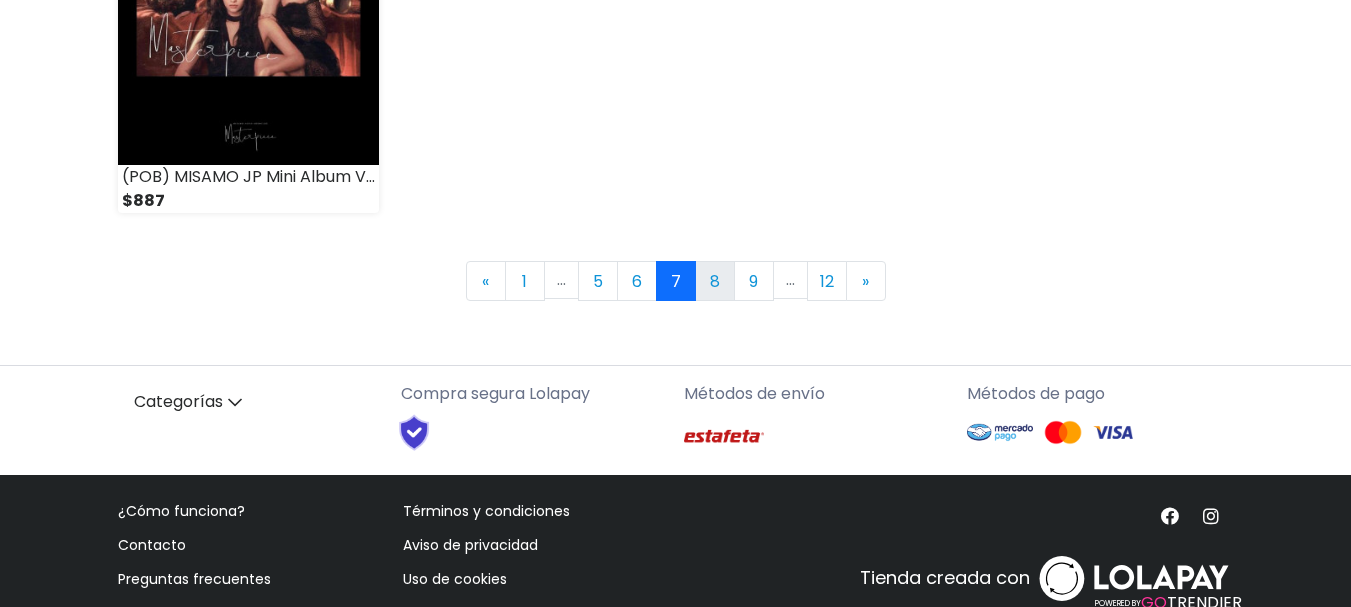 click on "8" at bounding box center [715, 281] 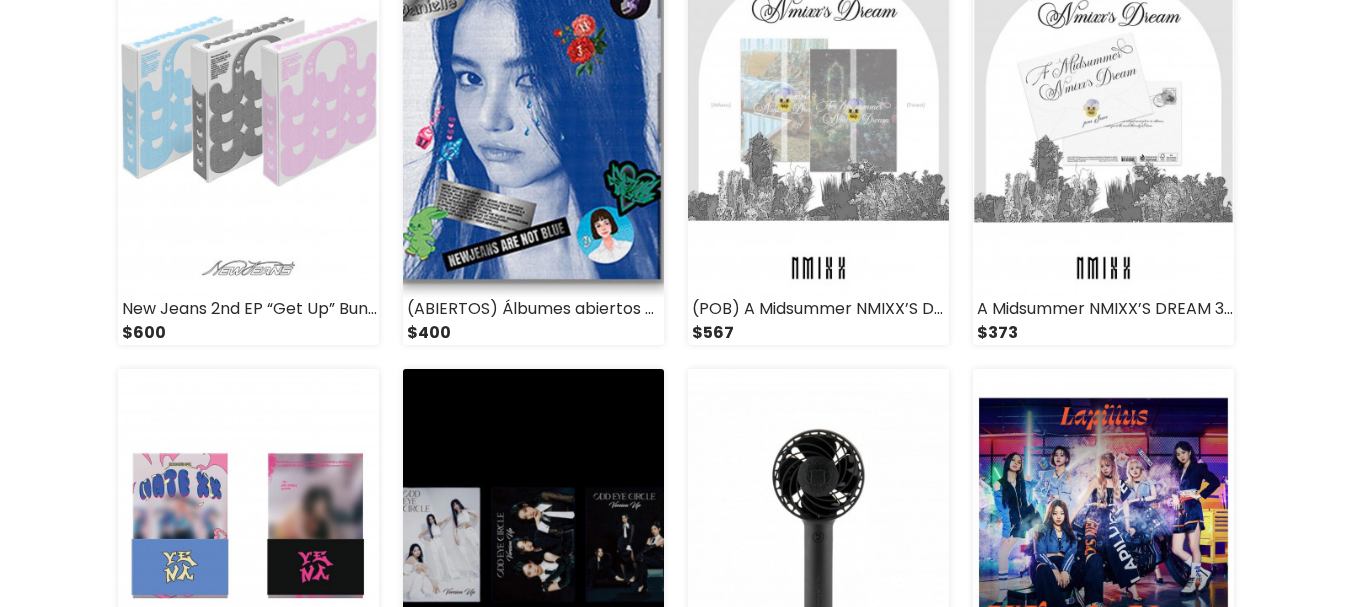 scroll, scrollTop: 2000, scrollLeft: 0, axis: vertical 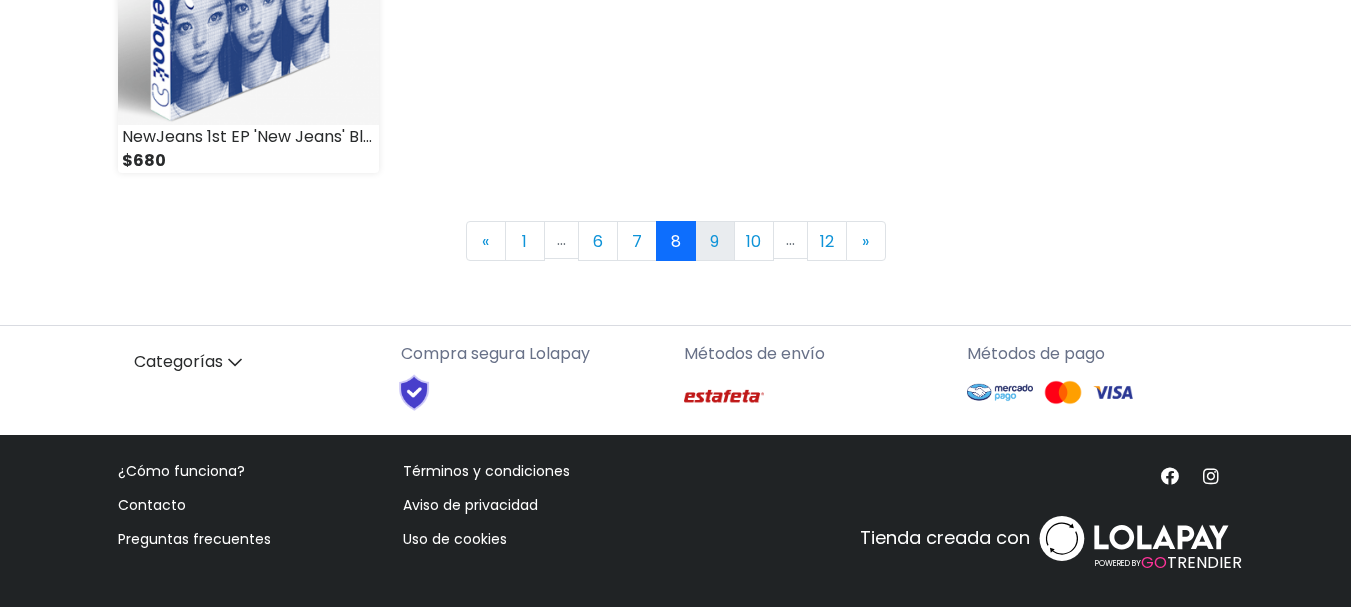 click on "9" at bounding box center (715, 241) 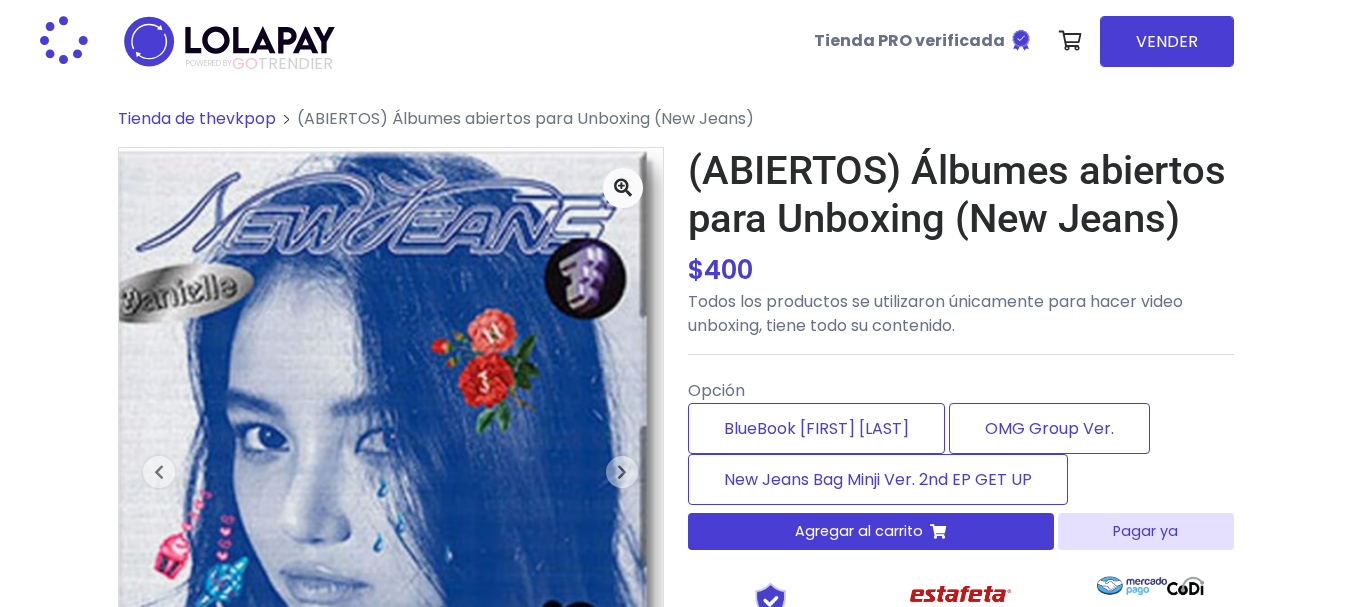 scroll, scrollTop: 0, scrollLeft: 0, axis: both 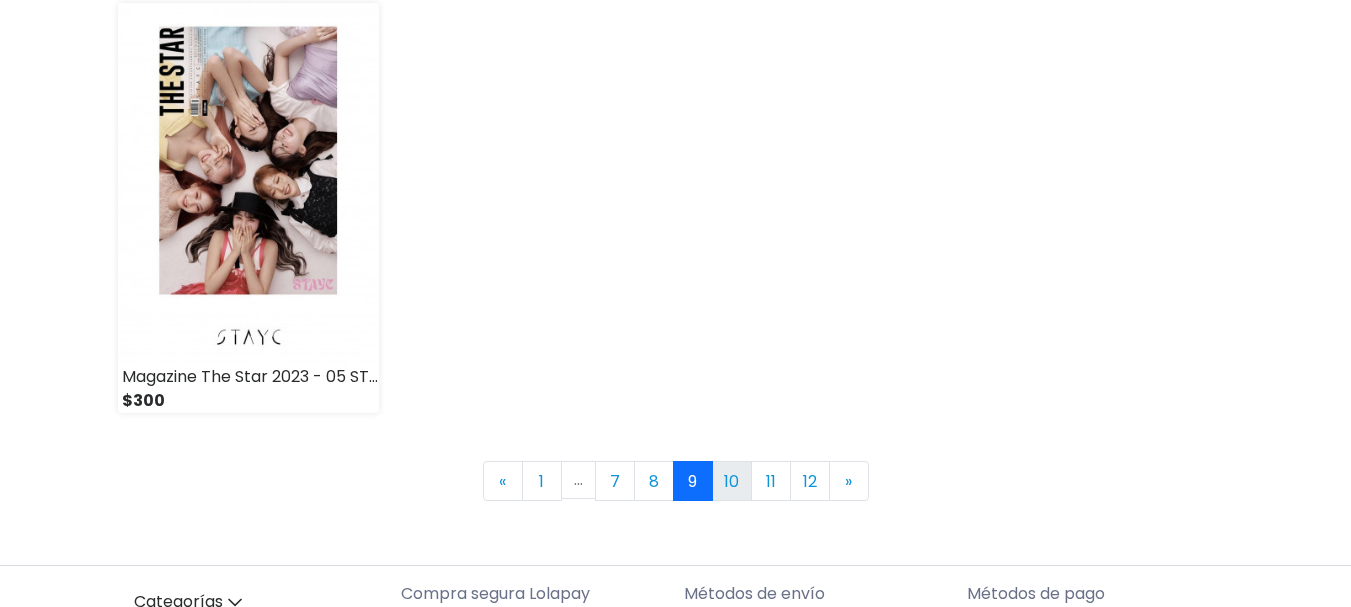click on "10" at bounding box center (732, 481) 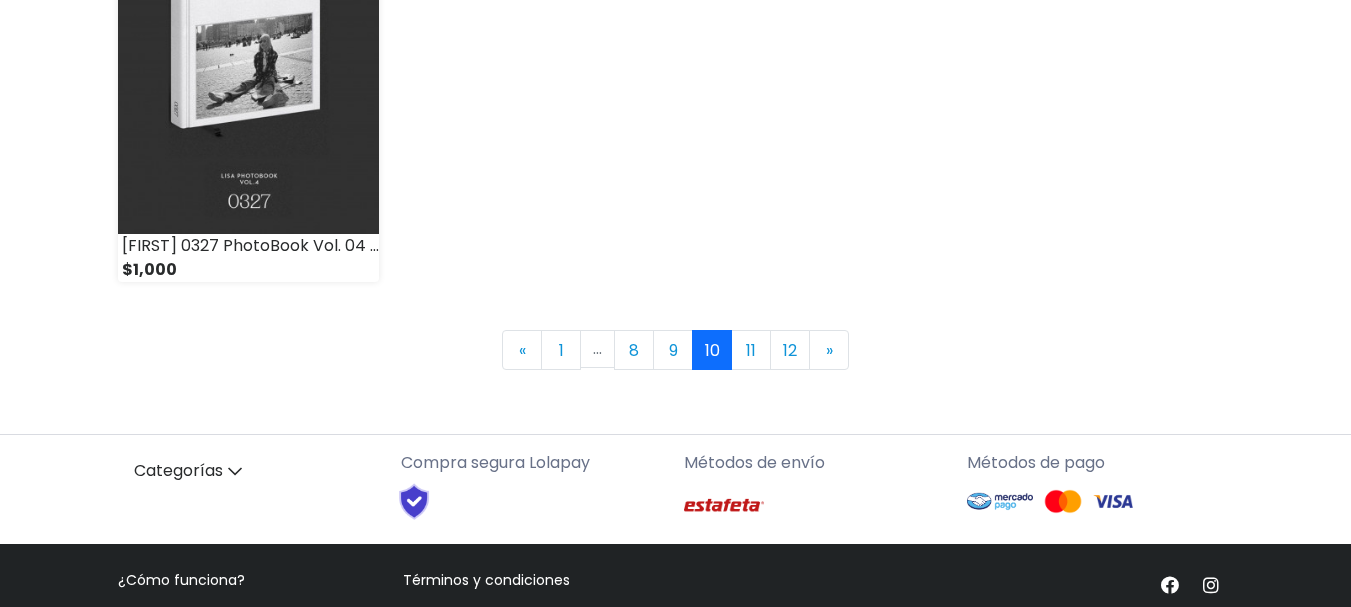 scroll, scrollTop: 3100, scrollLeft: 0, axis: vertical 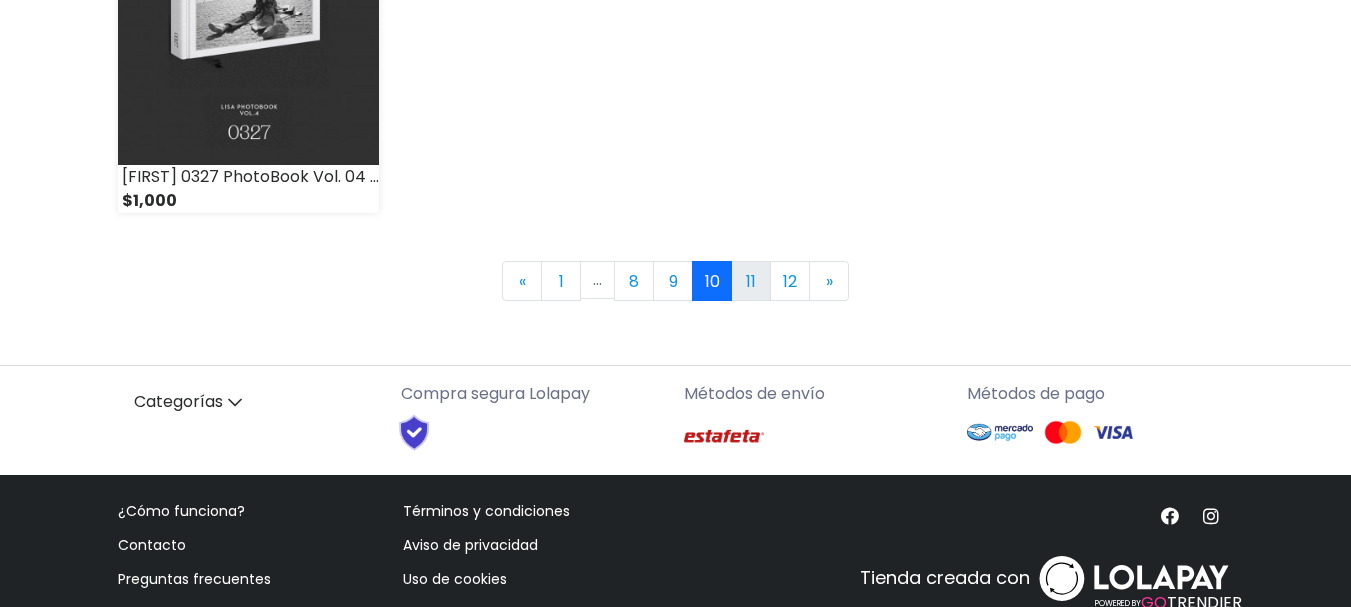 click on "11" at bounding box center [751, 281] 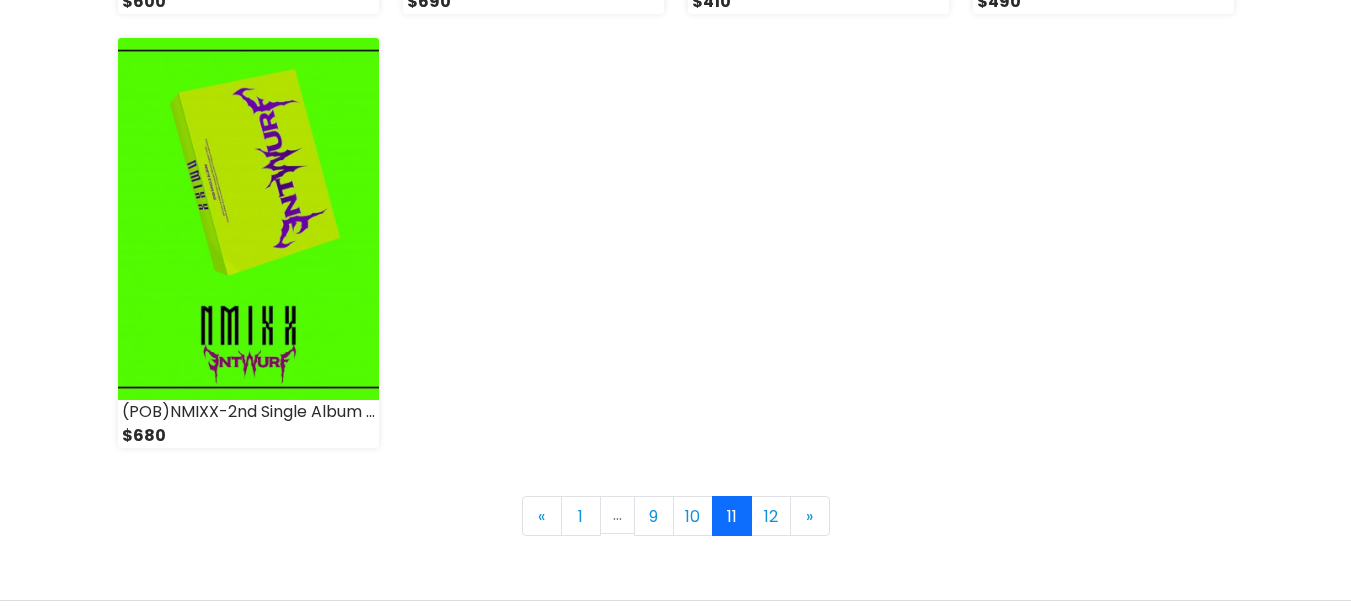 scroll, scrollTop: 2900, scrollLeft: 0, axis: vertical 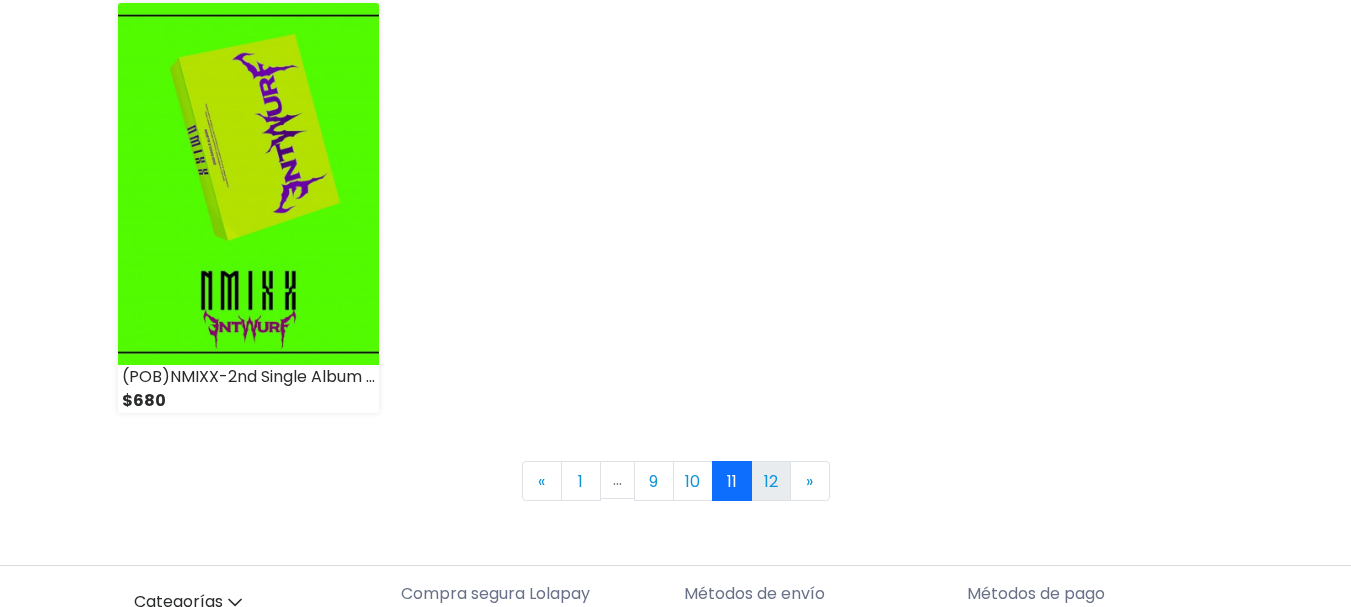 click on "12" at bounding box center [771, 481] 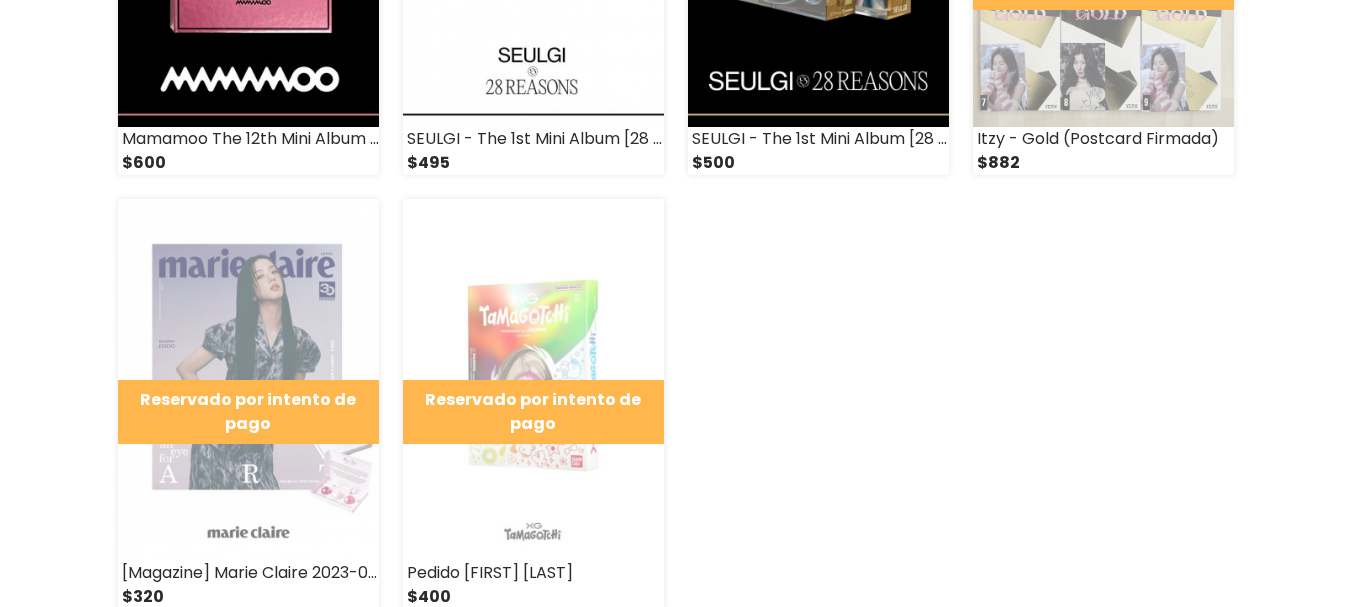 scroll, scrollTop: 600, scrollLeft: 0, axis: vertical 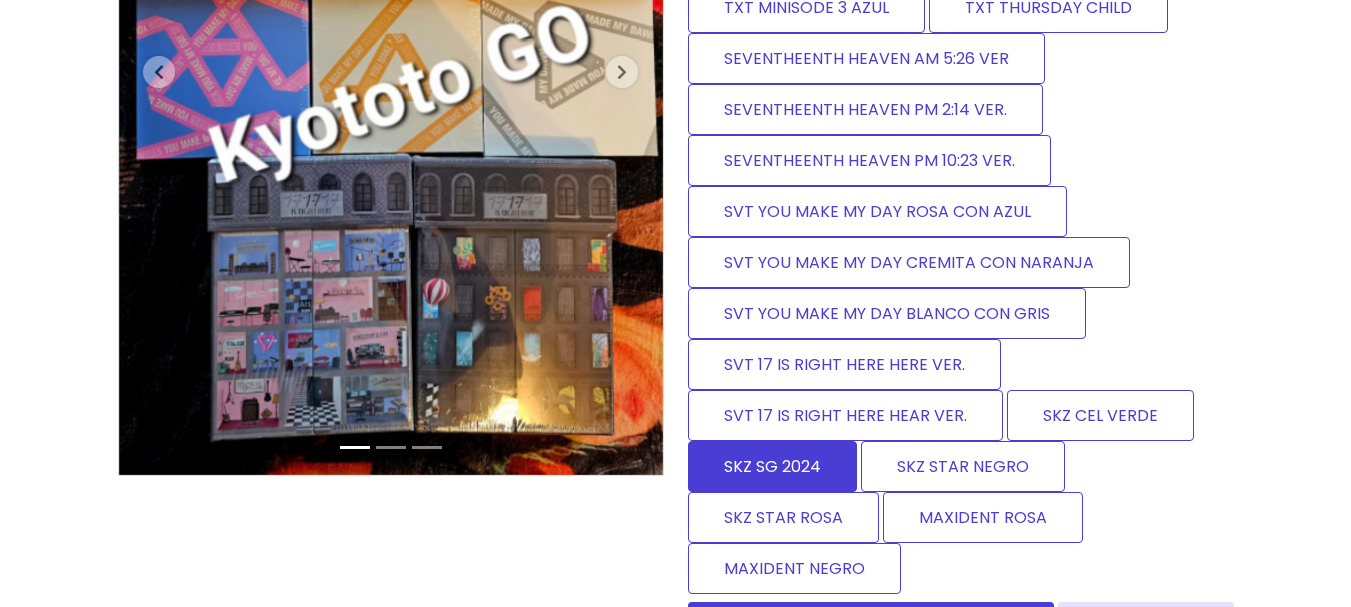 click on "SKZ SG 2024" at bounding box center [772, 466] 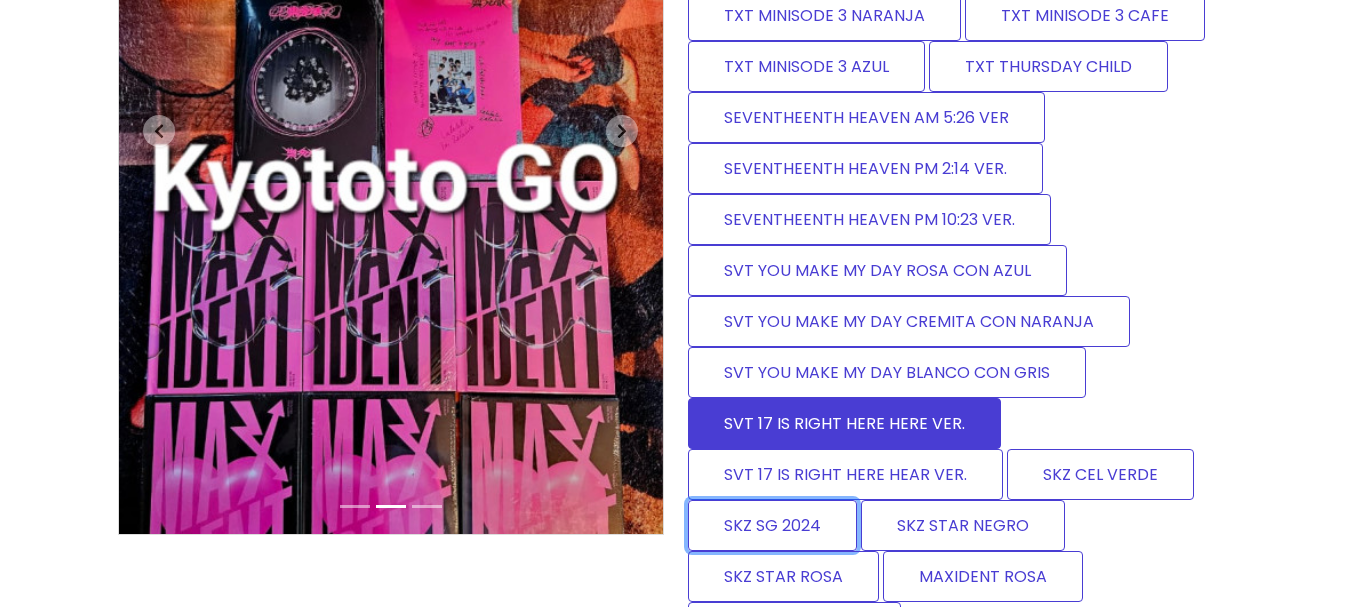 scroll, scrollTop: 400, scrollLeft: 0, axis: vertical 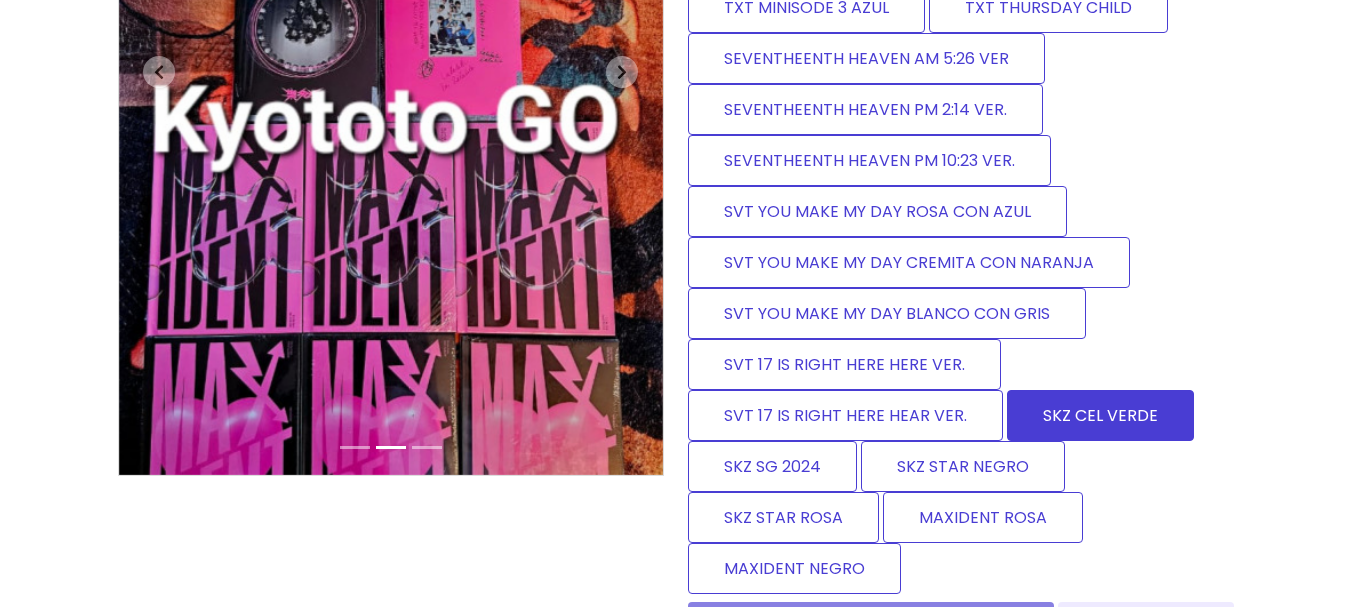 click on "SKZ CEL VERDE" at bounding box center [1100, 415] 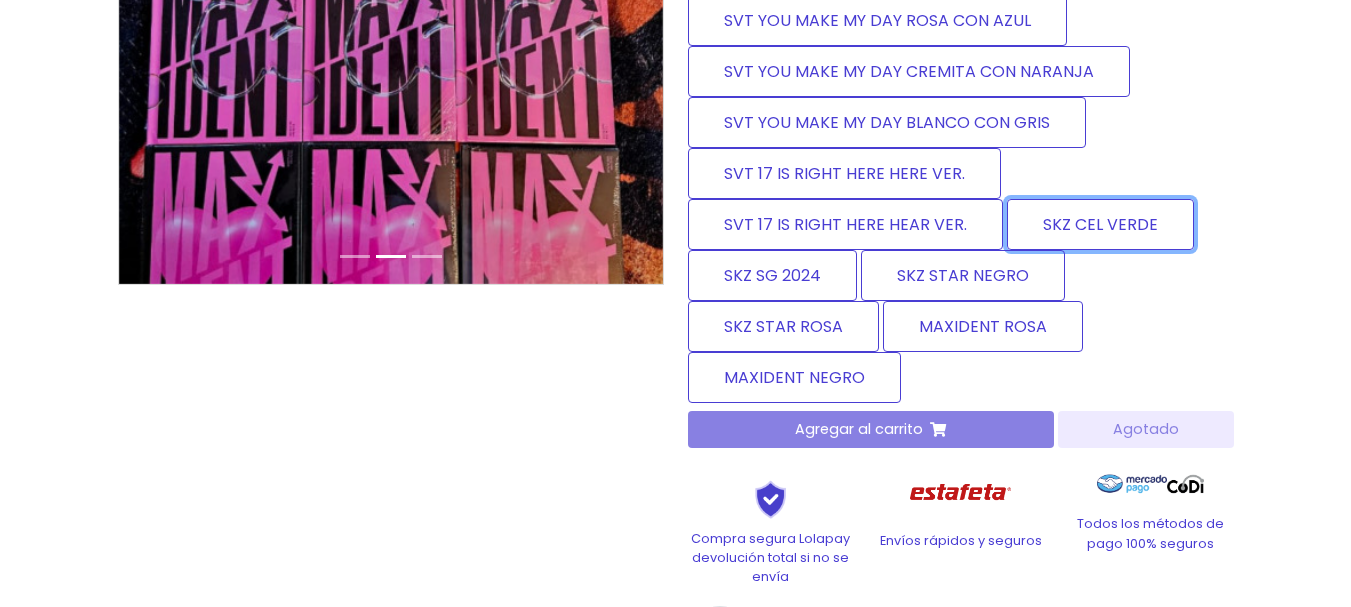 scroll, scrollTop: 600, scrollLeft: 0, axis: vertical 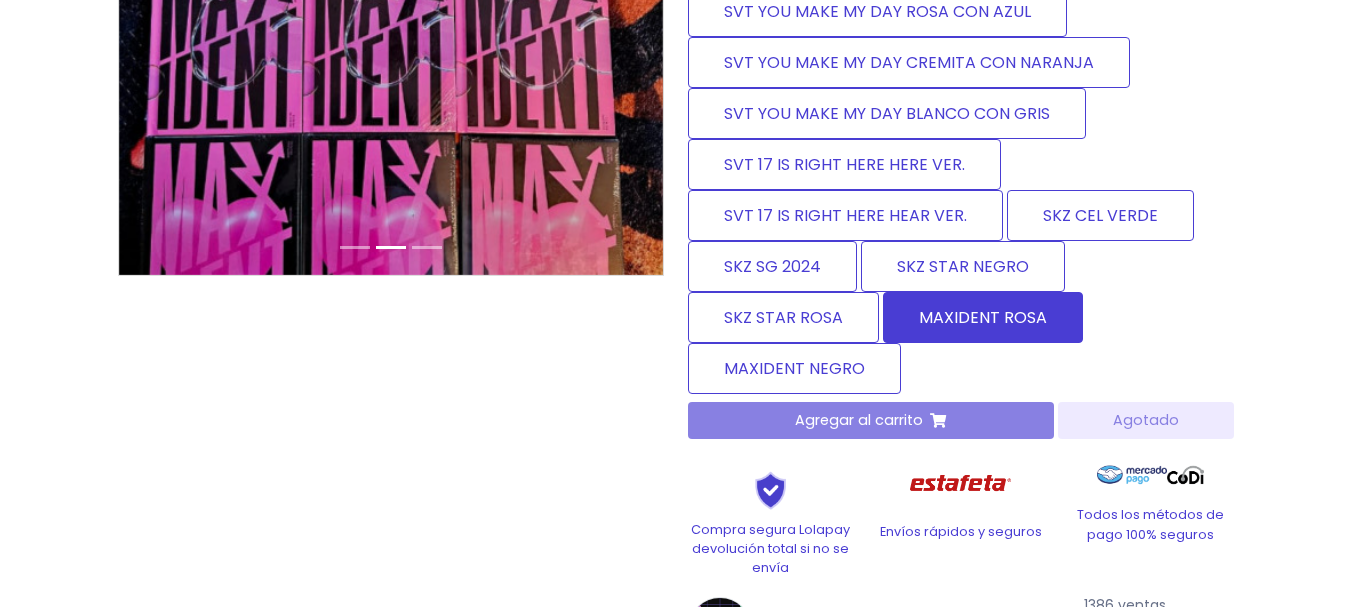 click on "MAXIDENT ROSA" at bounding box center (983, 317) 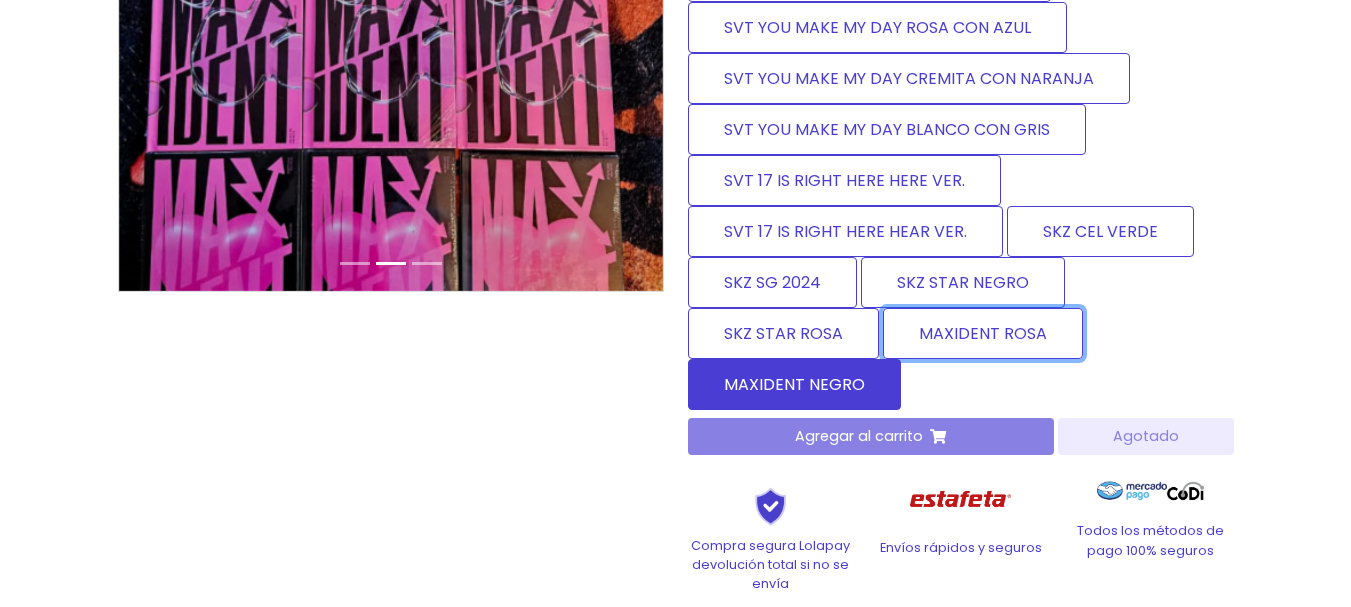 scroll, scrollTop: 600, scrollLeft: 0, axis: vertical 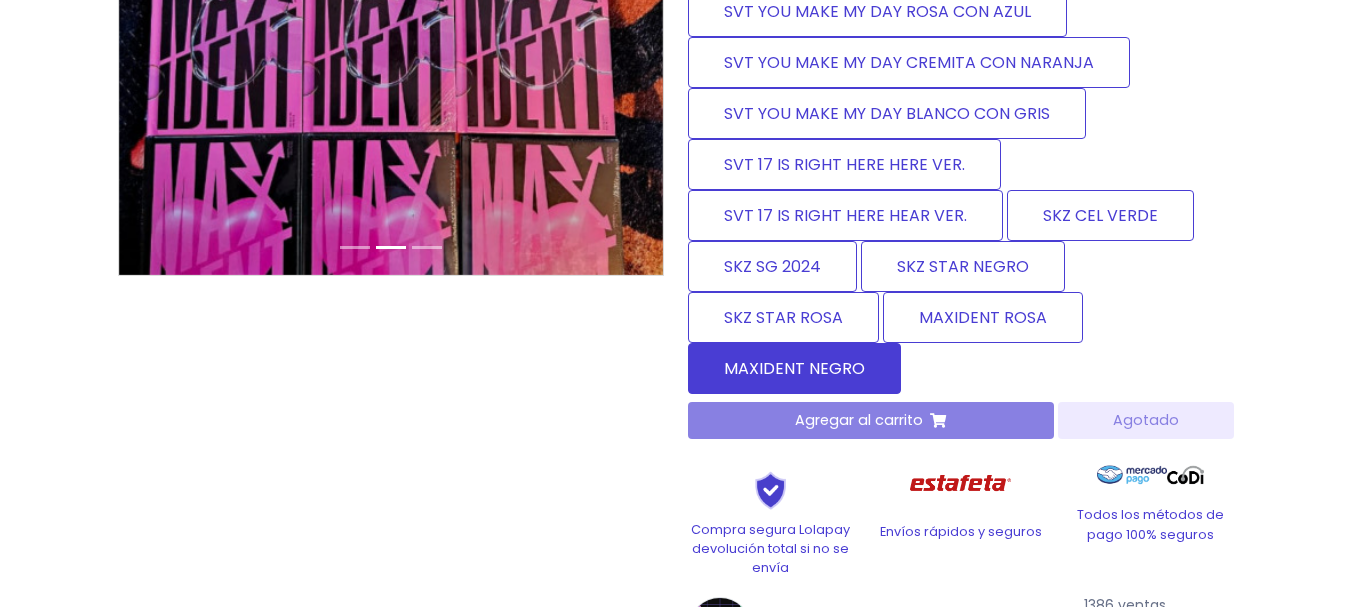 click on "MAXIDENT NEGRO" at bounding box center [794, 368] 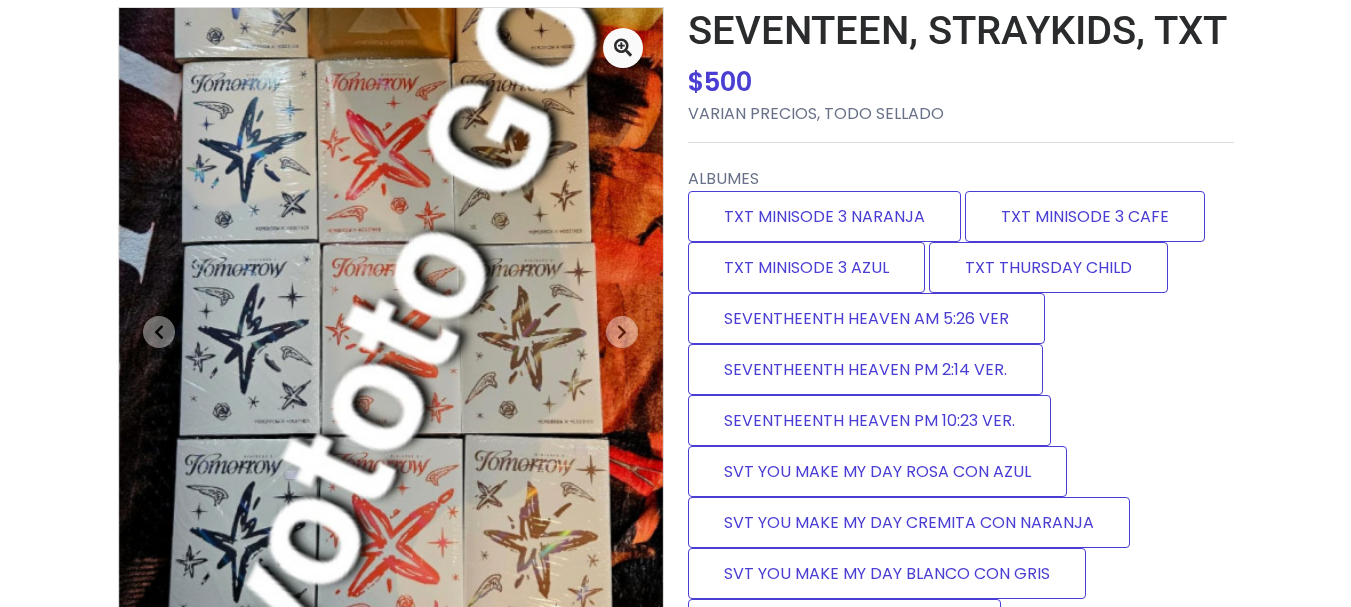 scroll, scrollTop: 0, scrollLeft: 0, axis: both 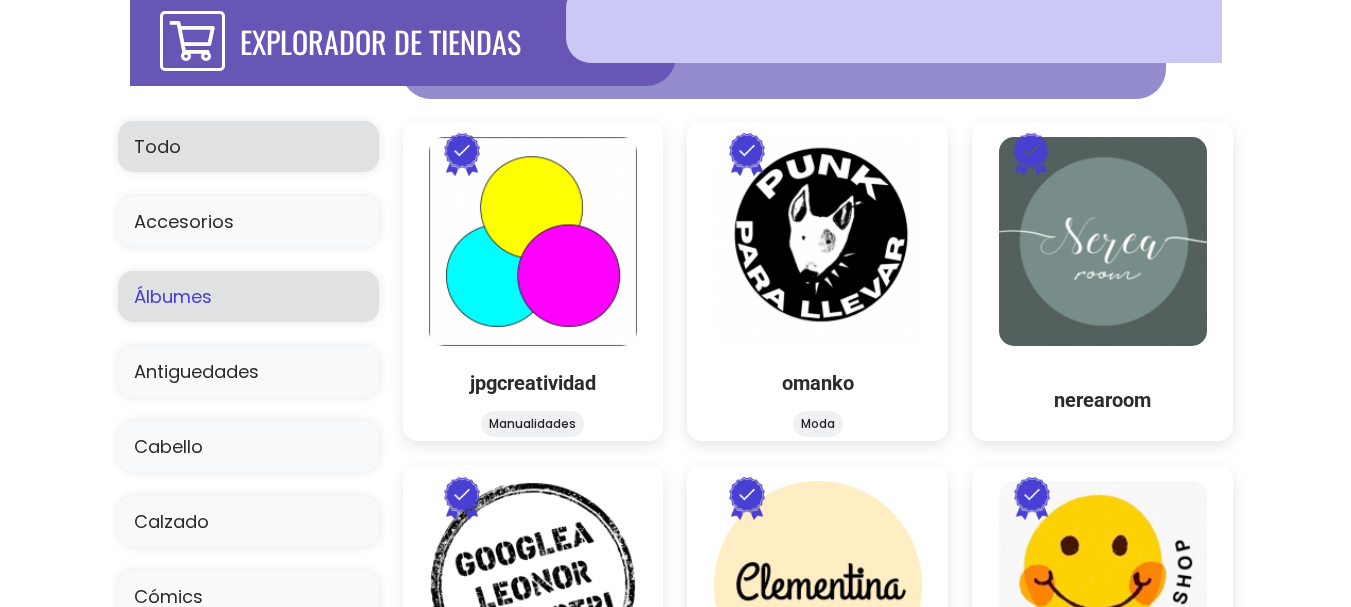 click on "Álbumes" at bounding box center [248, 296] 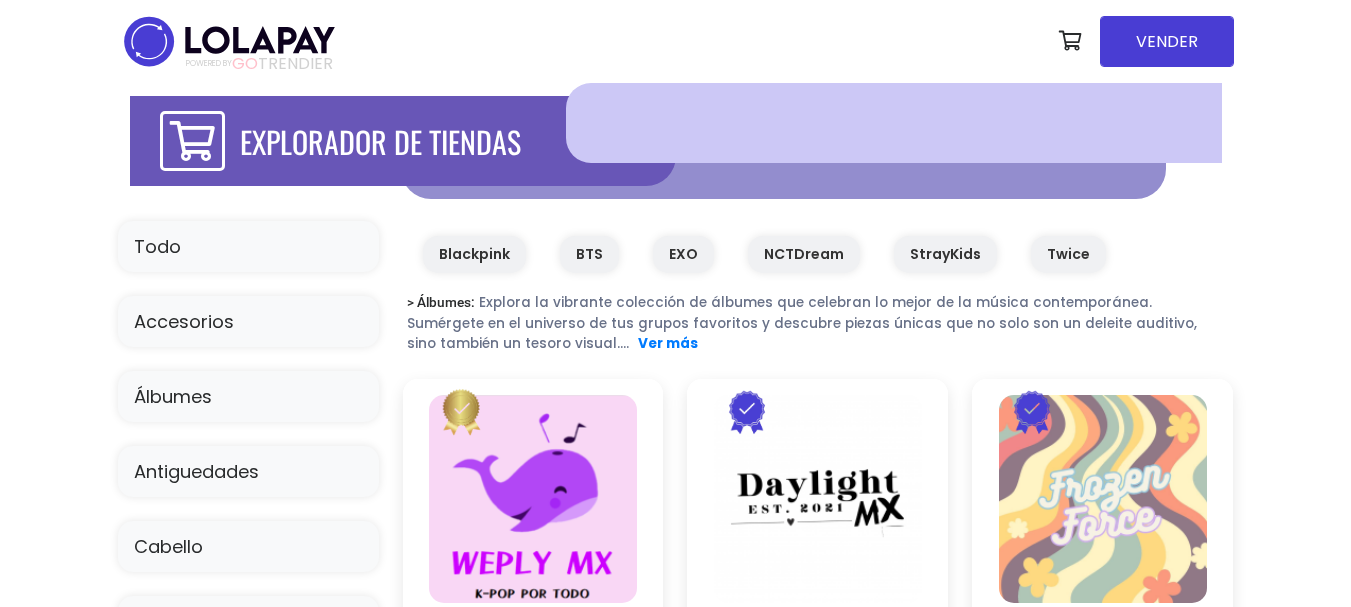 scroll, scrollTop: 200, scrollLeft: 0, axis: vertical 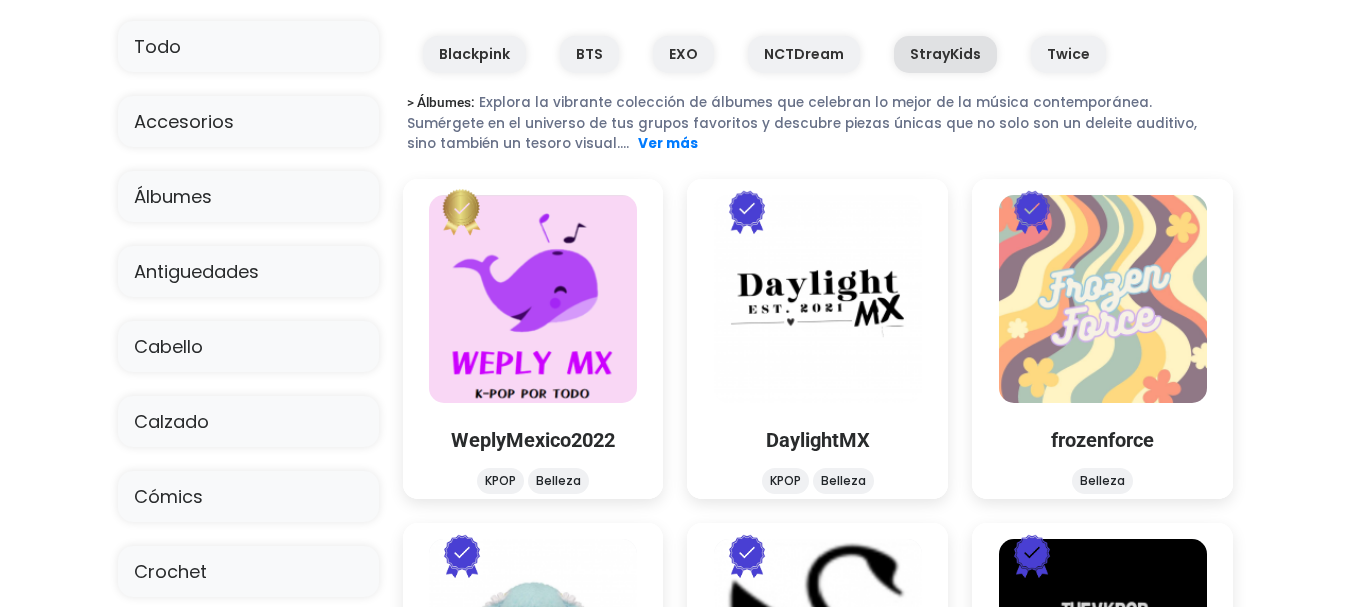 click on "StrayKids" at bounding box center [945, 54] 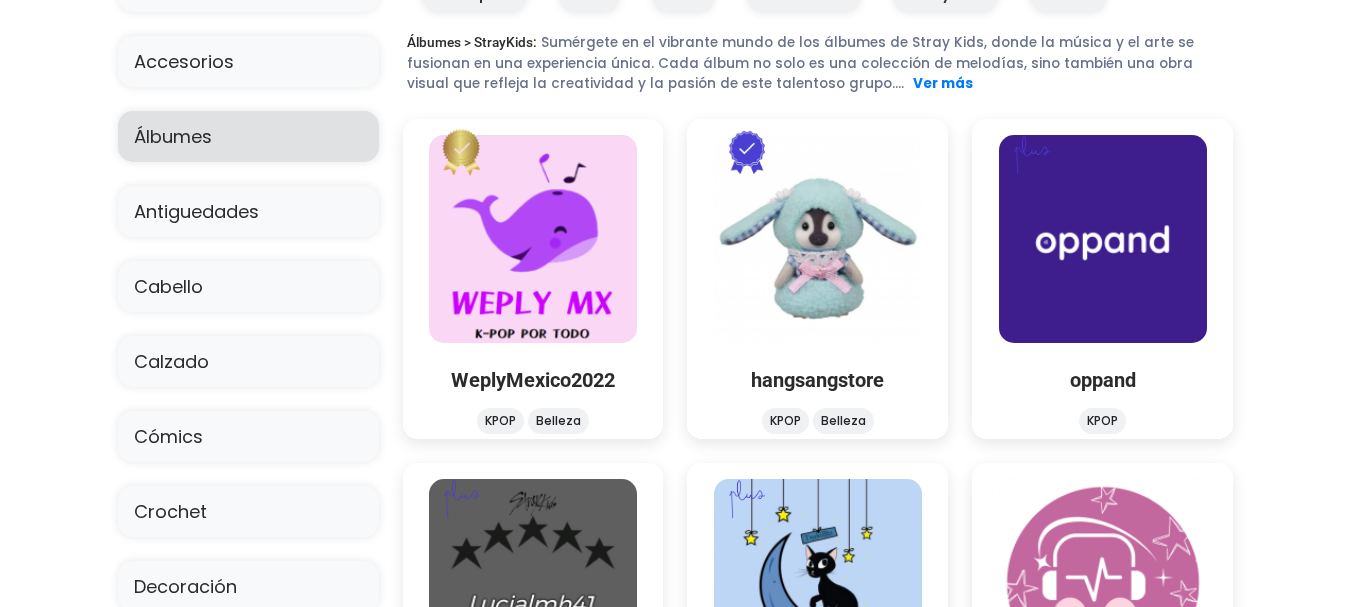 scroll, scrollTop: 200, scrollLeft: 0, axis: vertical 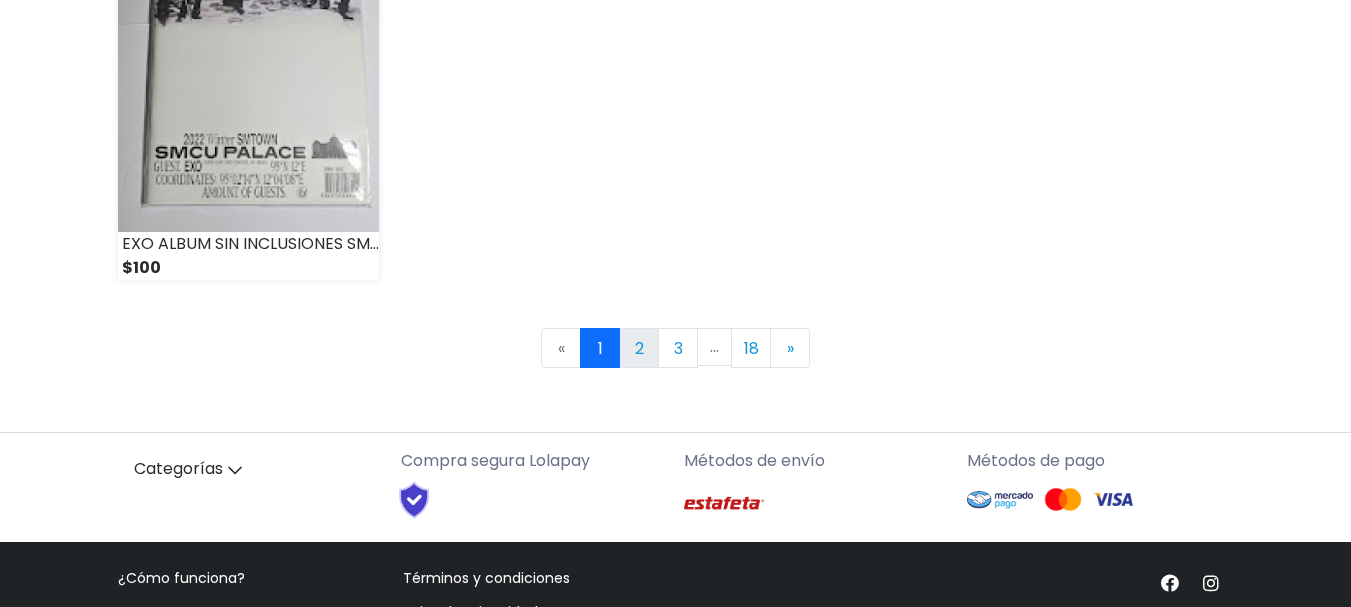 click on "2" at bounding box center (639, 348) 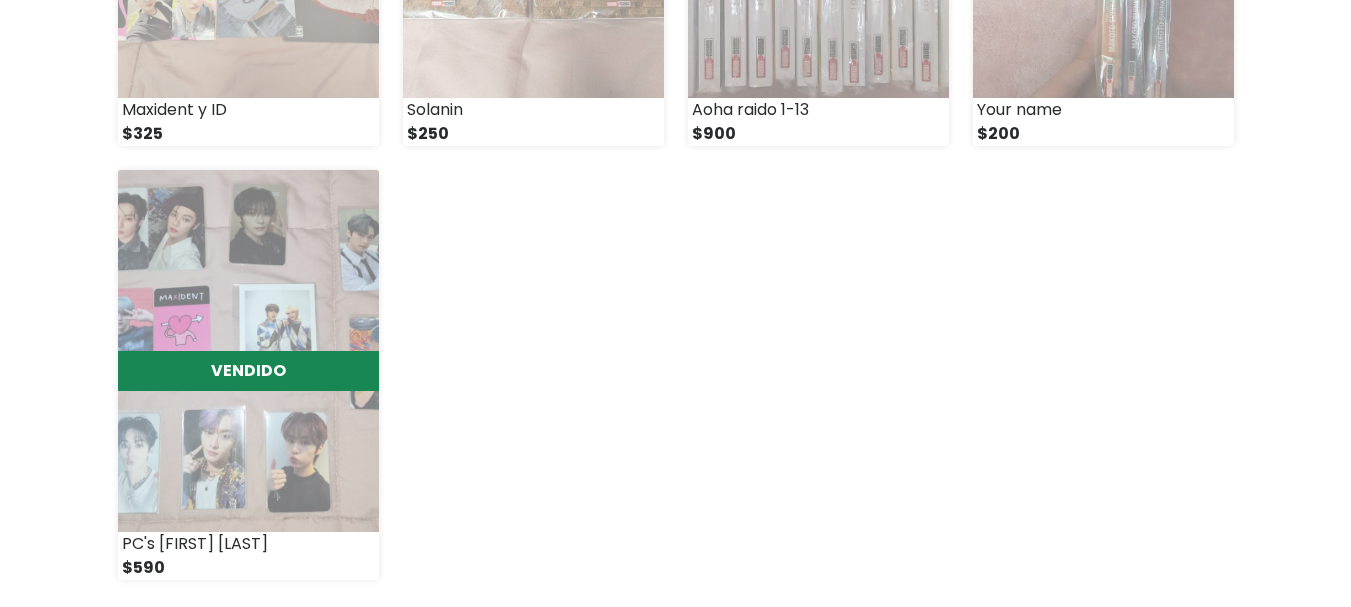 scroll, scrollTop: 3100, scrollLeft: 0, axis: vertical 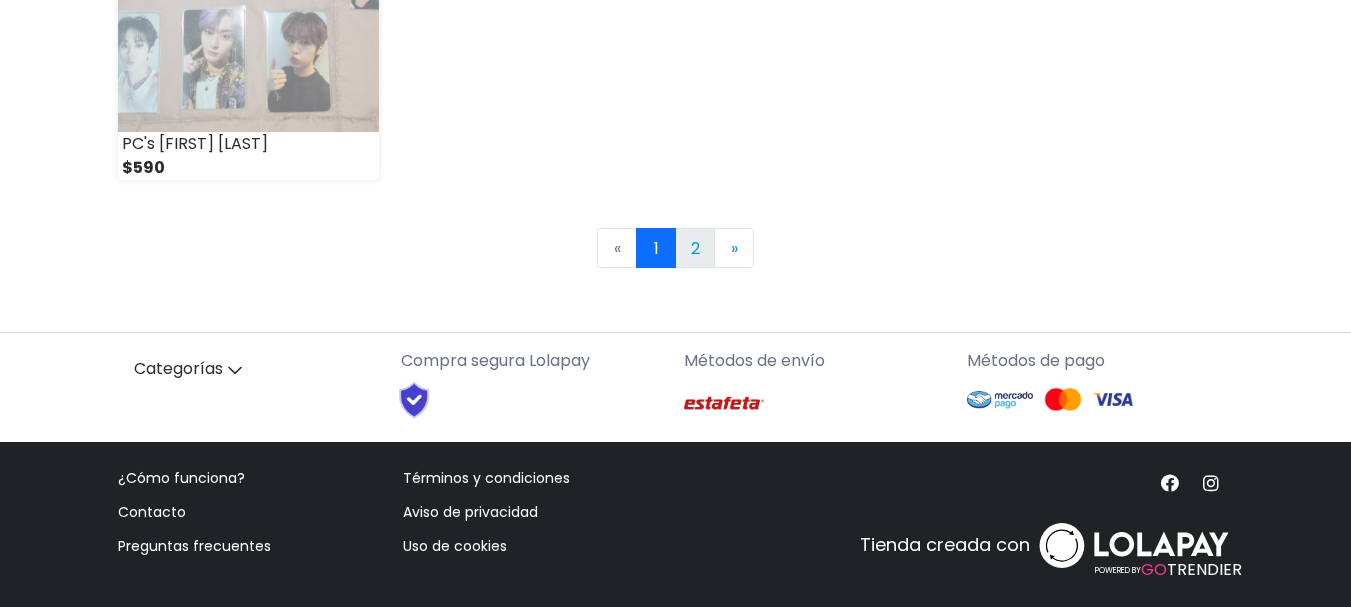 click on "2" at bounding box center [695, 248] 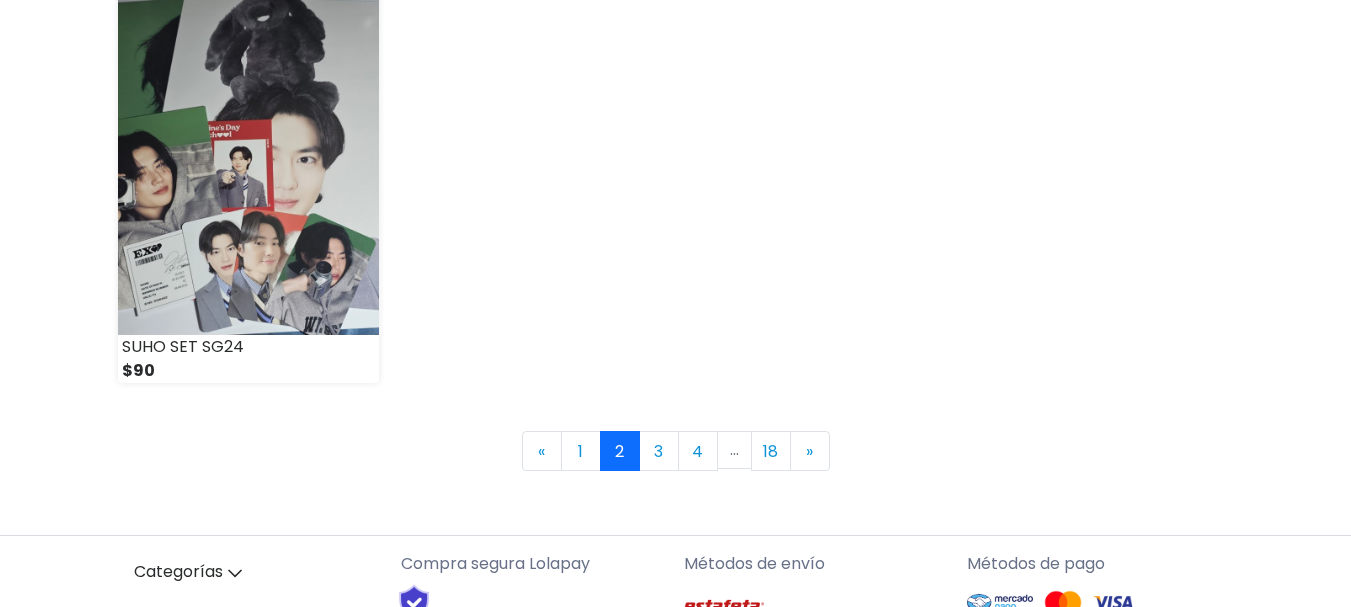 scroll, scrollTop: 2900, scrollLeft: 0, axis: vertical 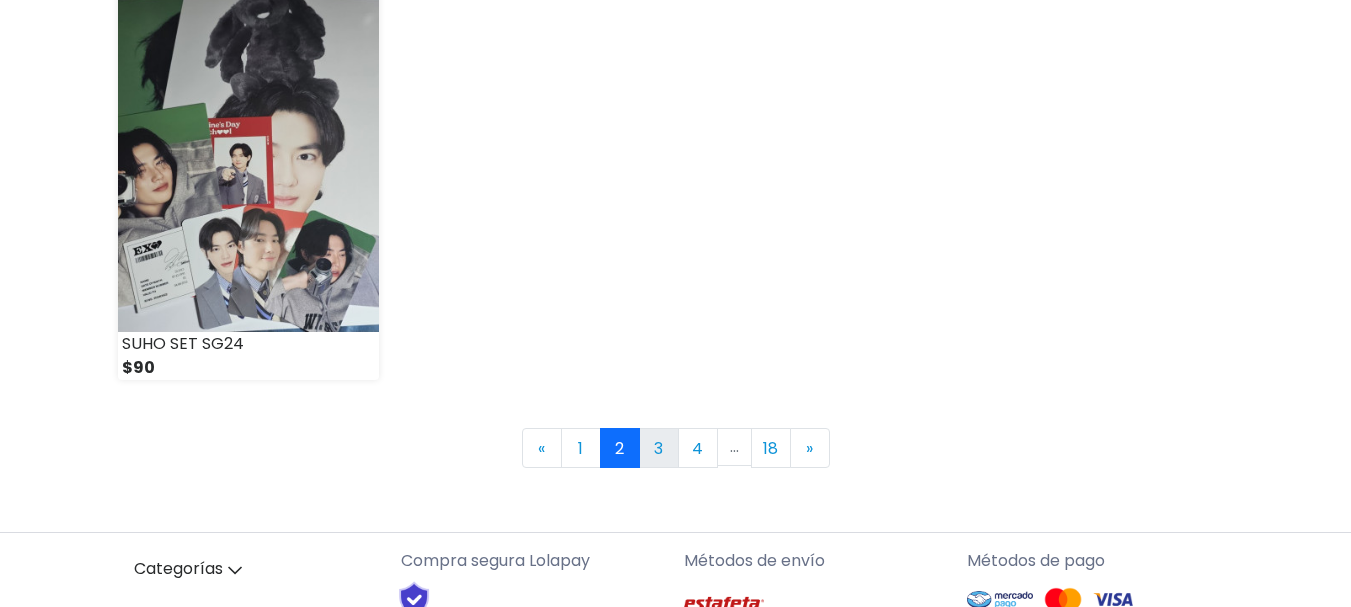 click on "3" at bounding box center (659, 448) 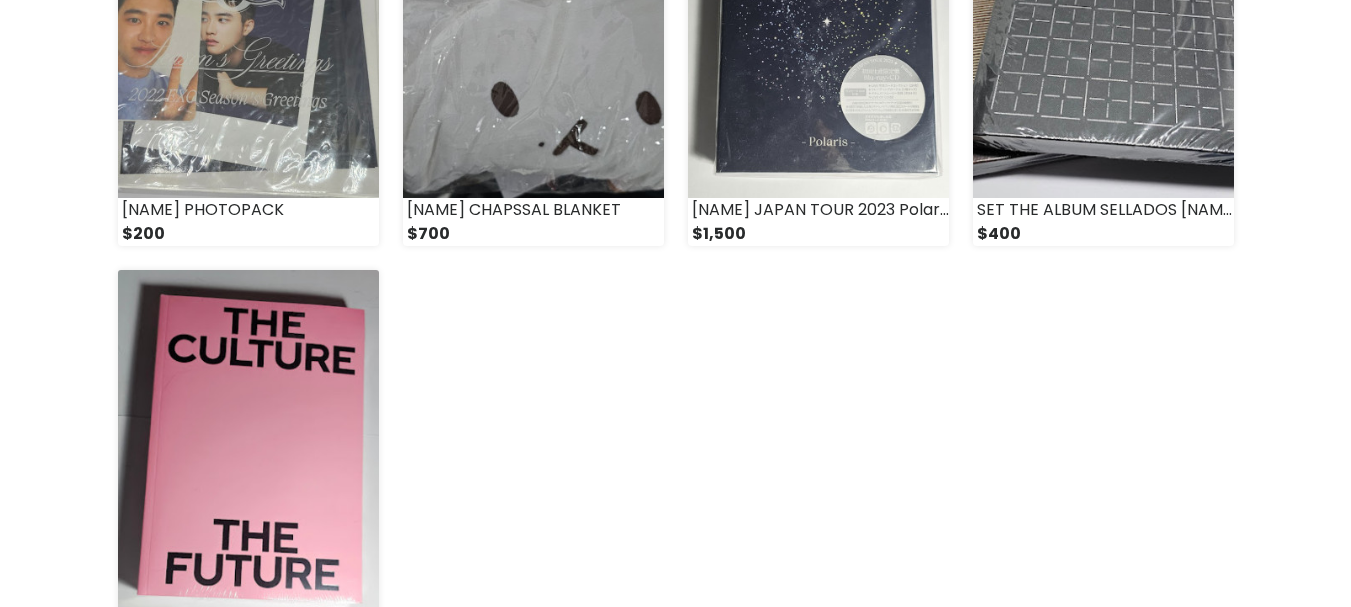 scroll, scrollTop: 2800, scrollLeft: 0, axis: vertical 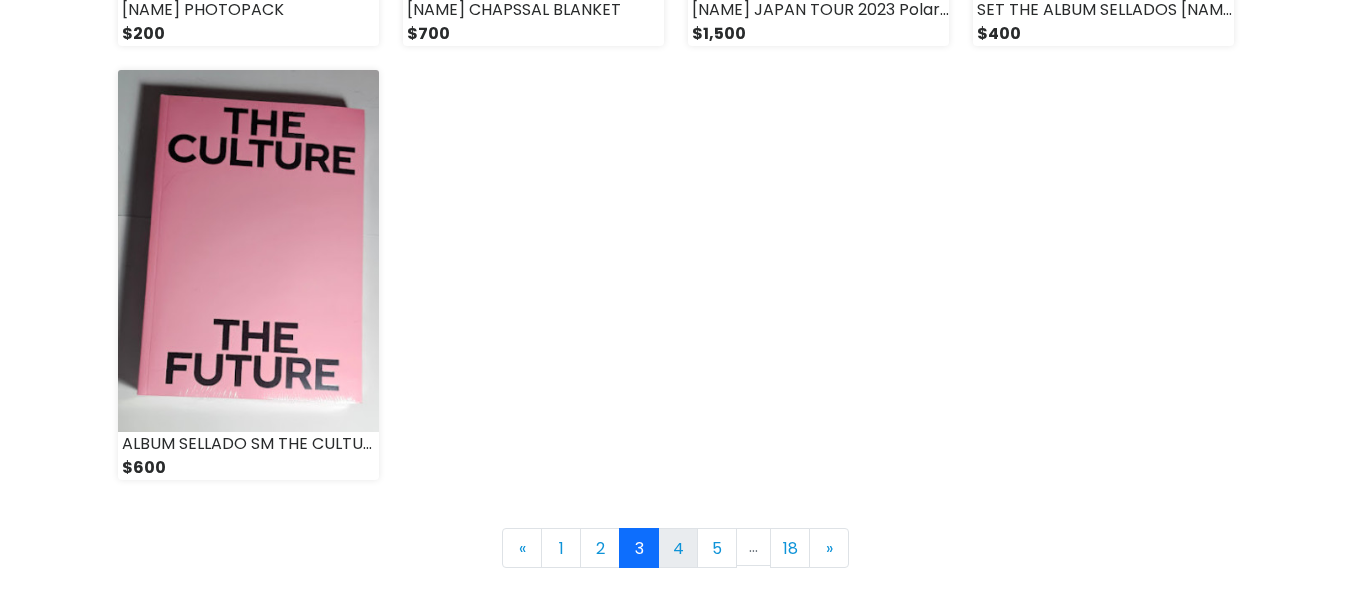 click on "4" at bounding box center [678, 548] 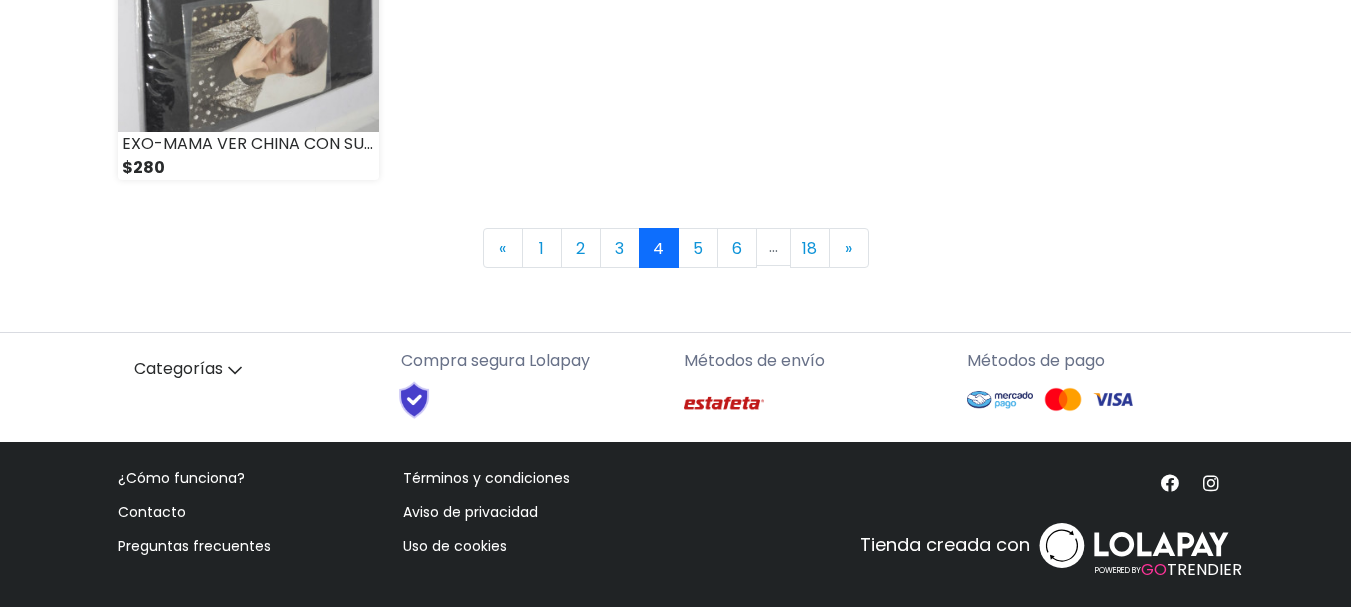 scroll, scrollTop: 3107, scrollLeft: 0, axis: vertical 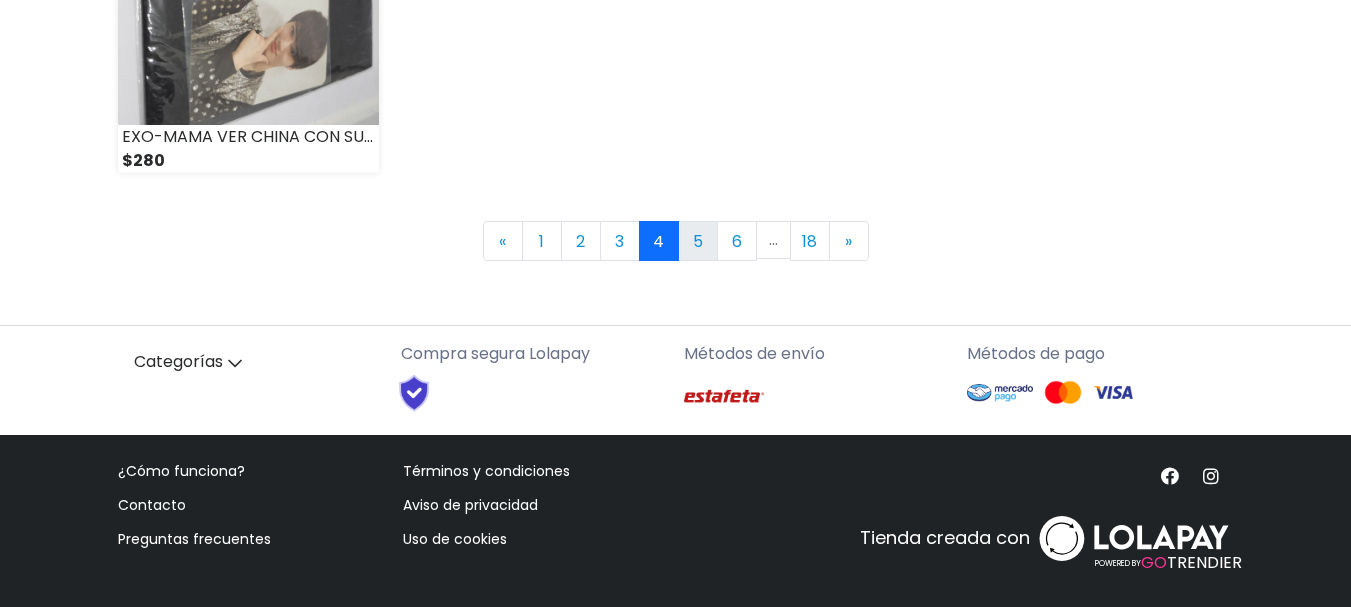 click on "5" at bounding box center (698, 241) 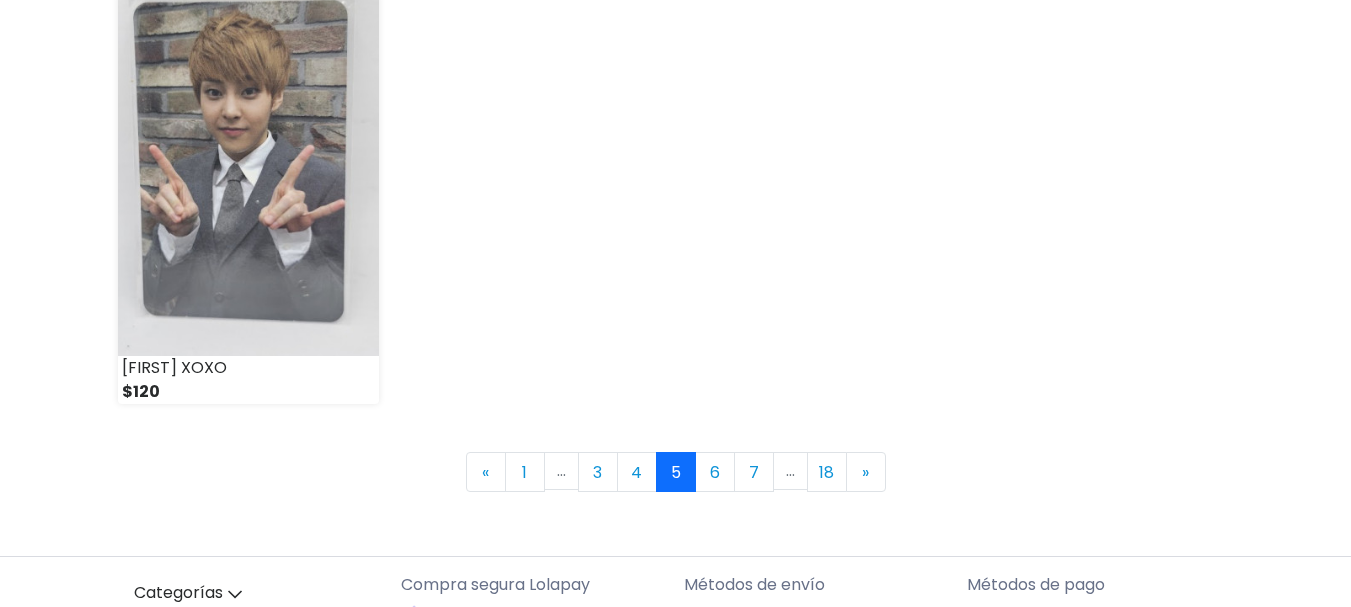 scroll, scrollTop: 2900, scrollLeft: 0, axis: vertical 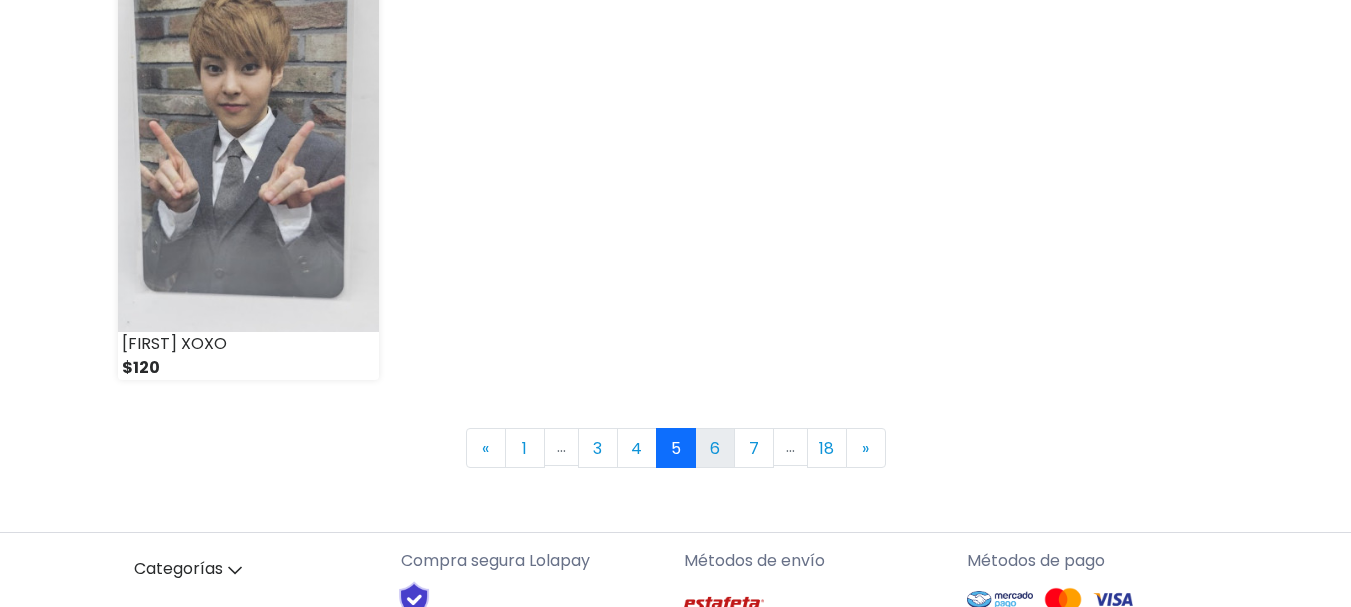 click on "6" at bounding box center (715, 448) 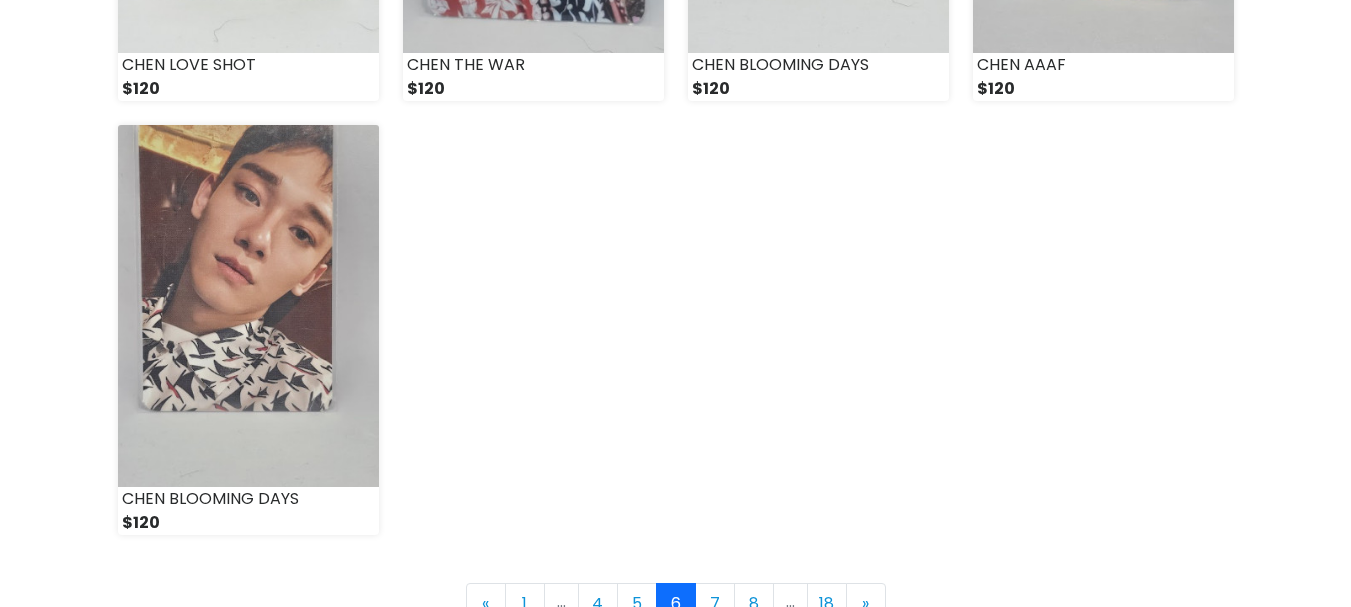 scroll, scrollTop: 2800, scrollLeft: 0, axis: vertical 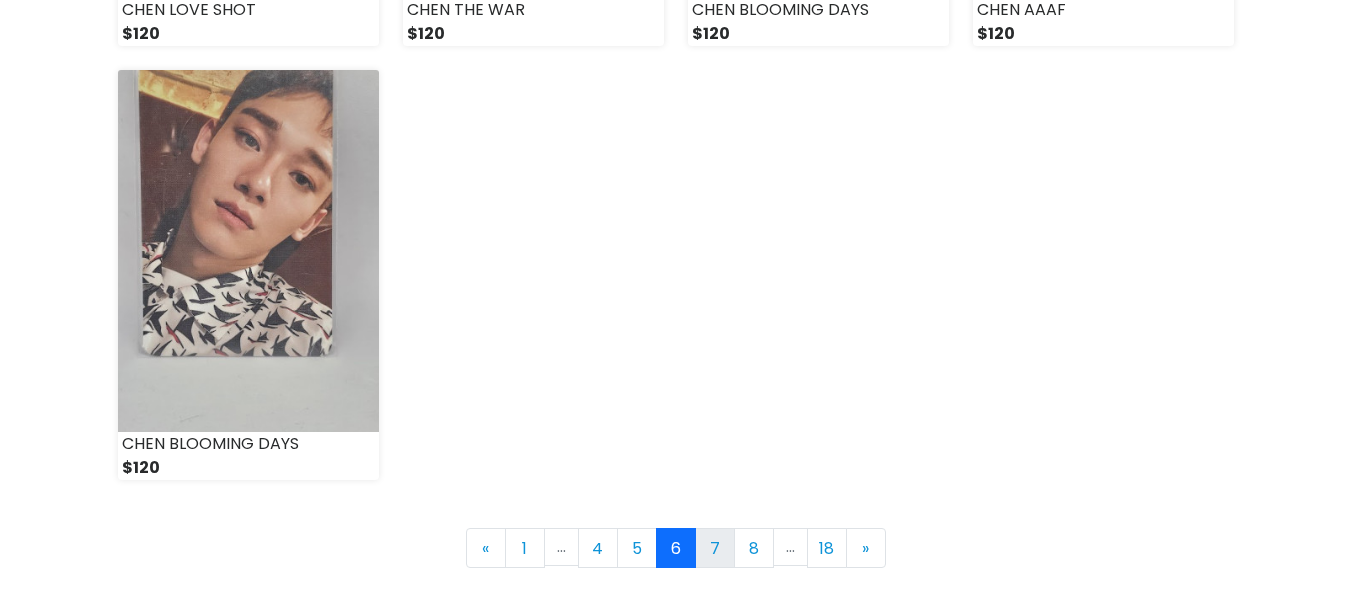 click on "7" at bounding box center (715, 548) 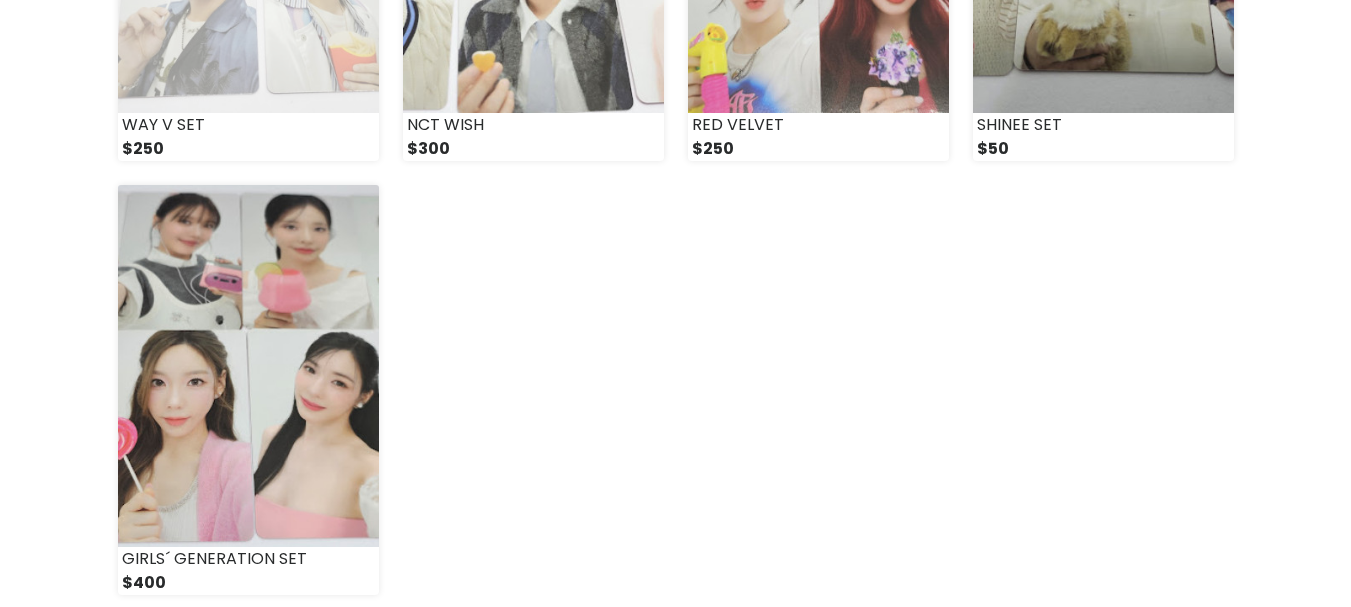 scroll, scrollTop: 3000, scrollLeft: 0, axis: vertical 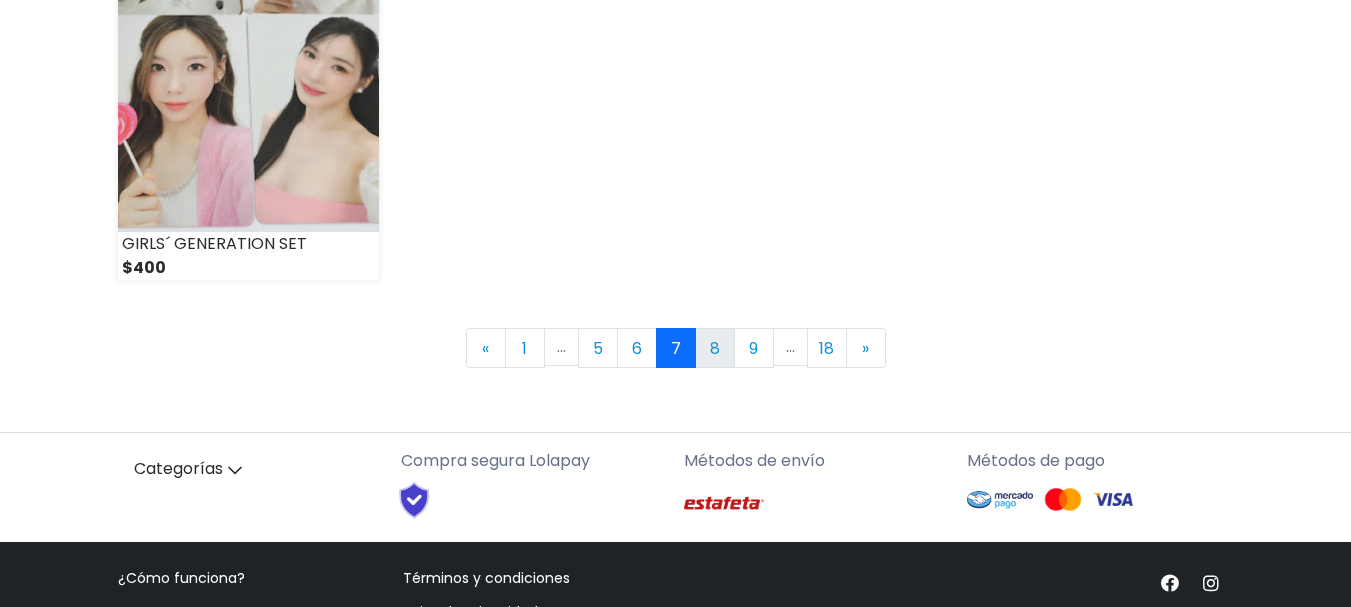 click on "8" at bounding box center [715, 348] 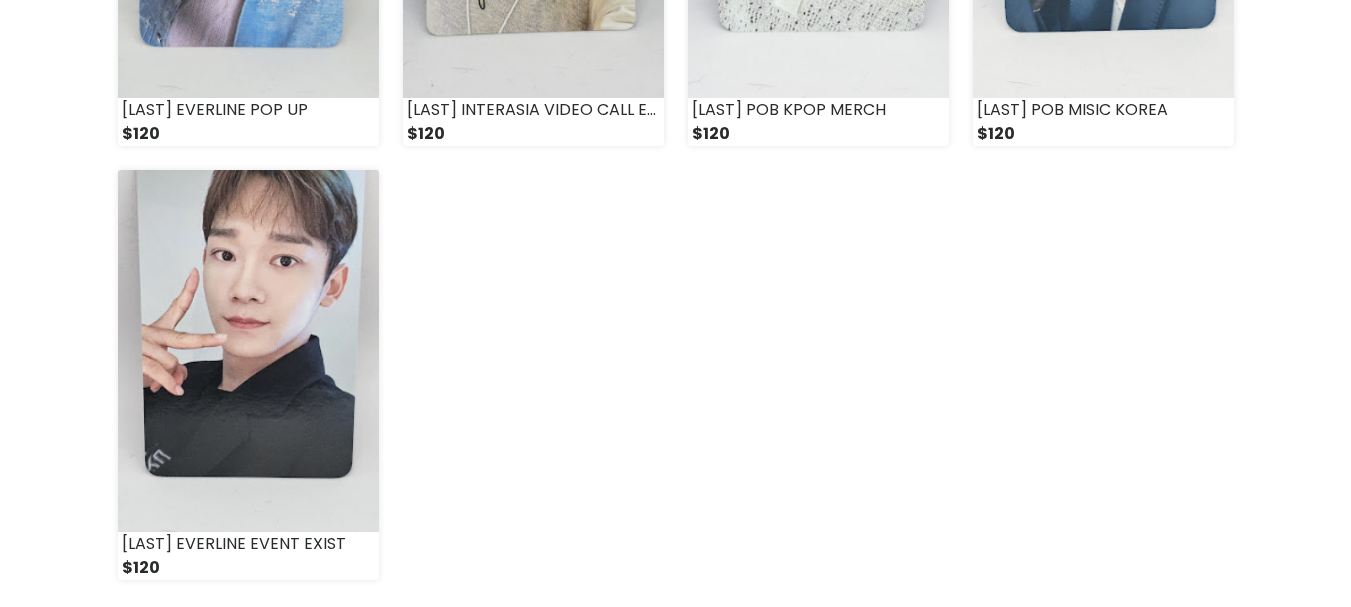 scroll, scrollTop: 3107, scrollLeft: 0, axis: vertical 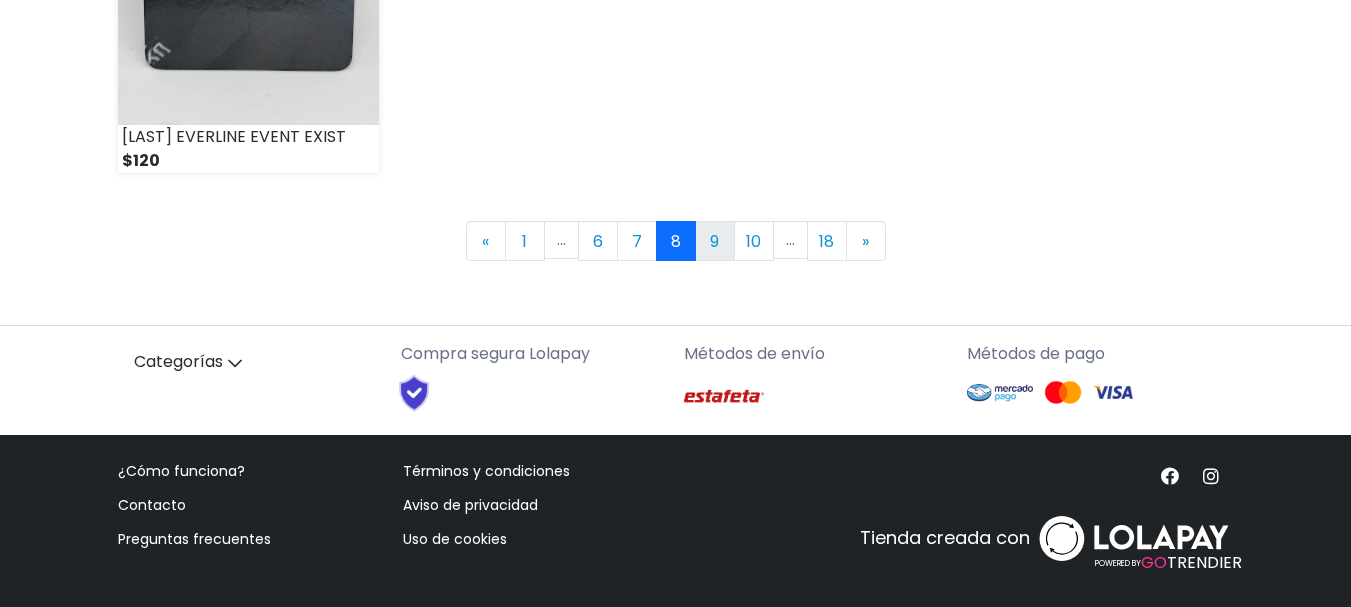 click on "9" at bounding box center [715, 241] 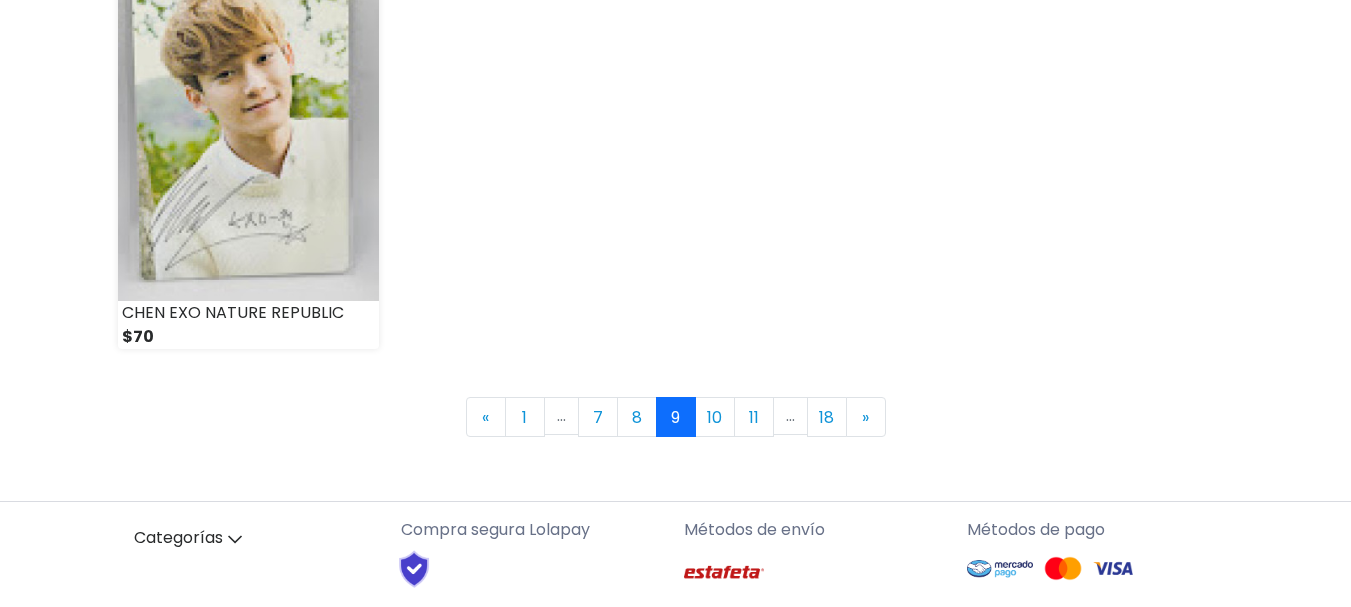 scroll, scrollTop: 3000, scrollLeft: 0, axis: vertical 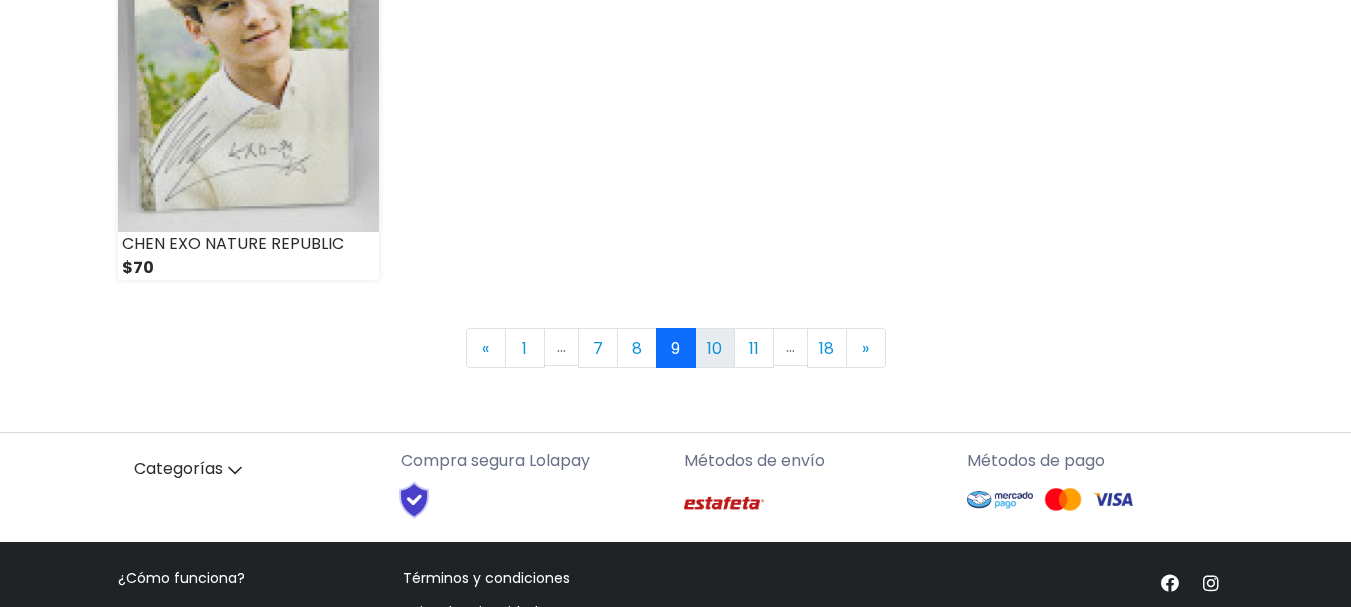 click on "10" at bounding box center [715, 348] 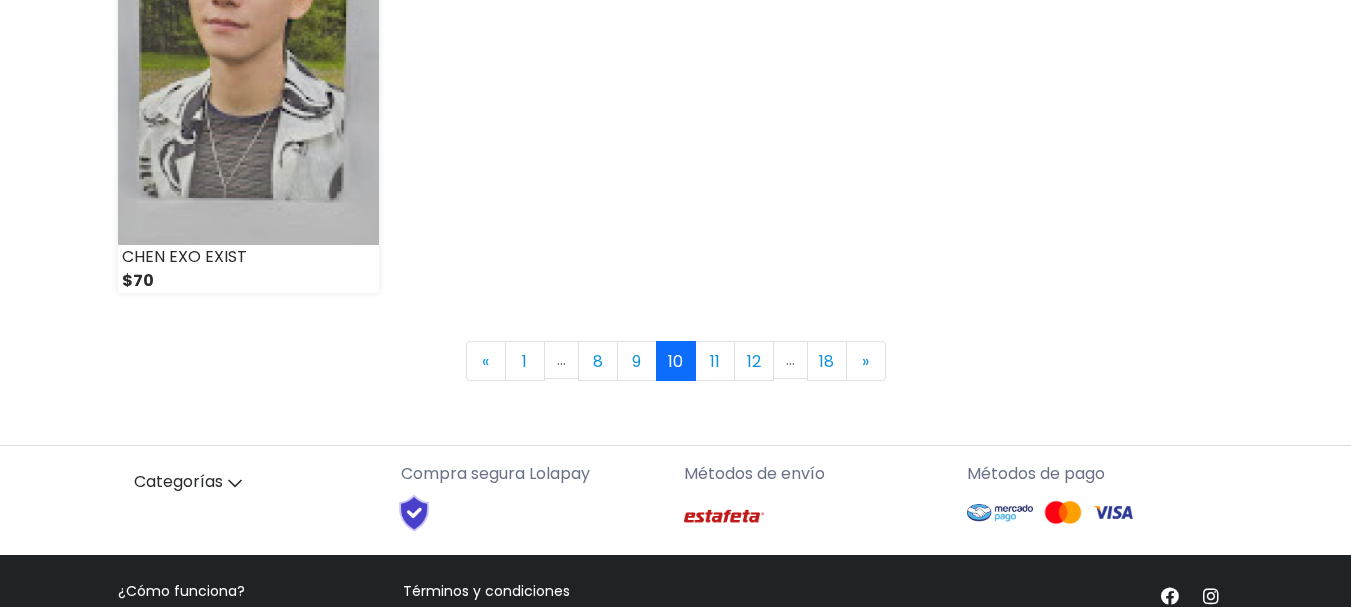 scroll, scrollTop: 3107, scrollLeft: 0, axis: vertical 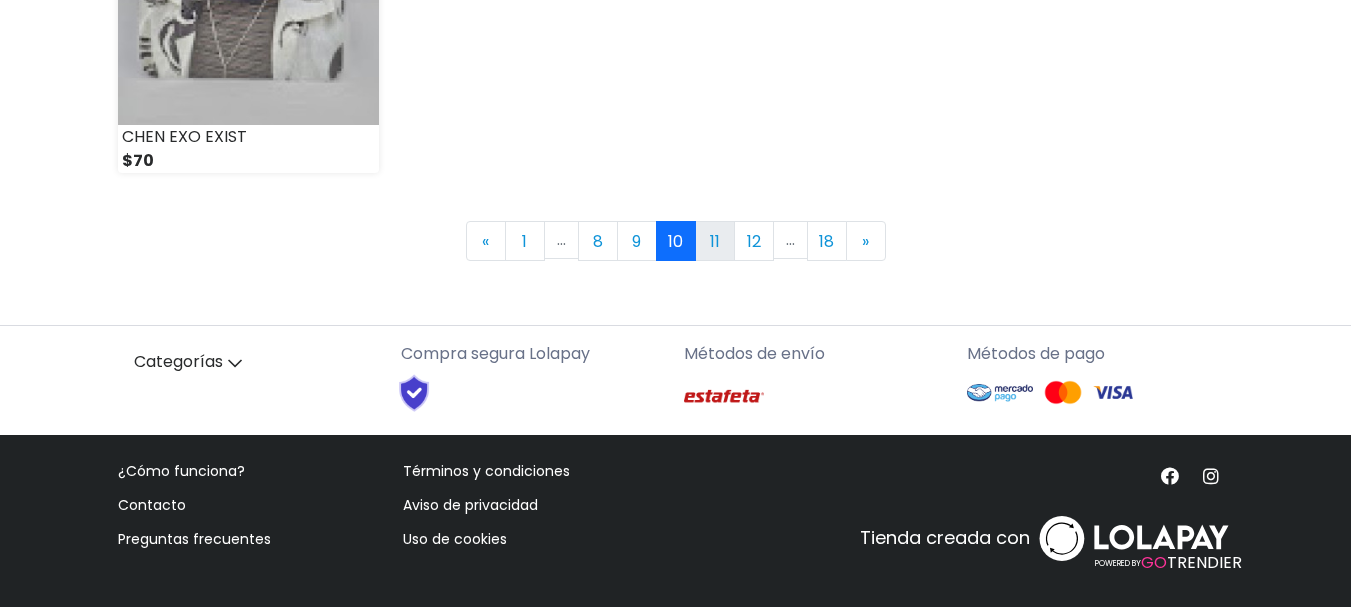 click on "11" at bounding box center (715, 241) 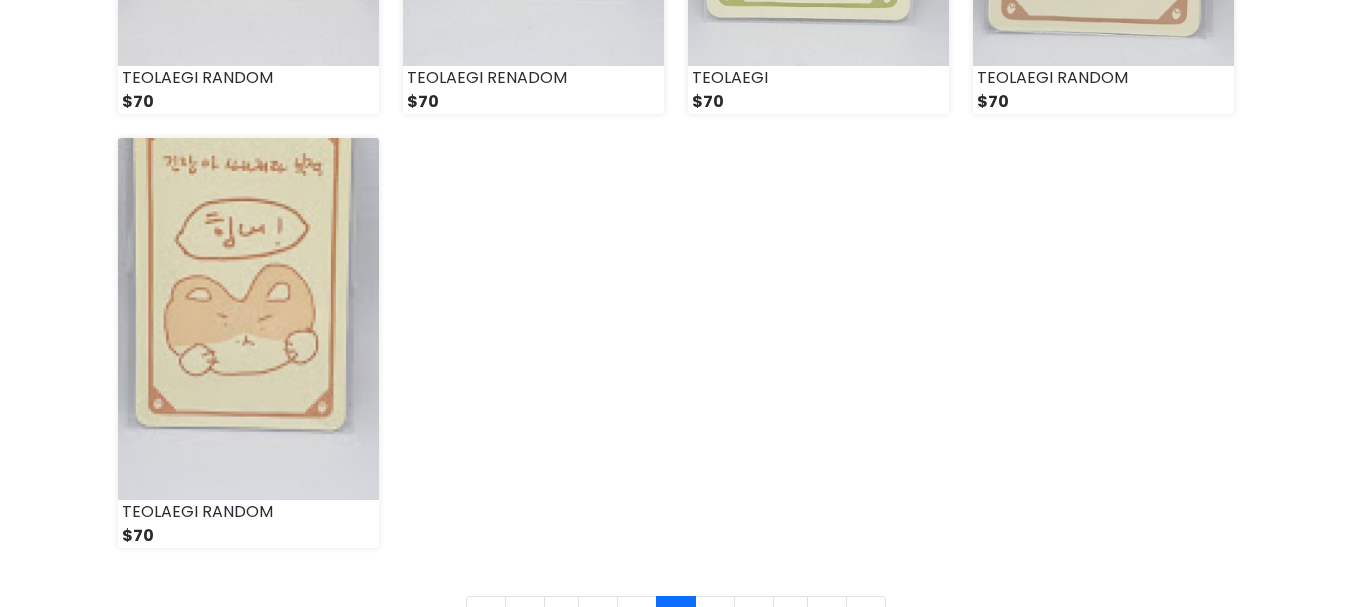 scroll, scrollTop: 3107, scrollLeft: 0, axis: vertical 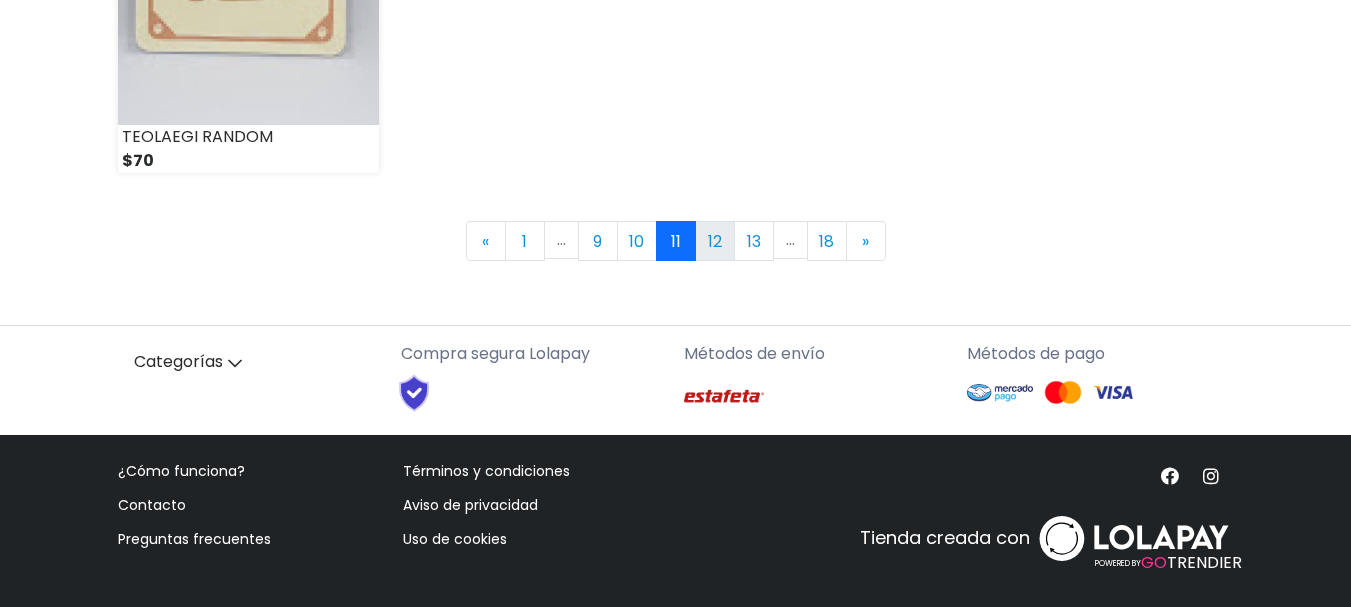 click on "12" at bounding box center [715, 241] 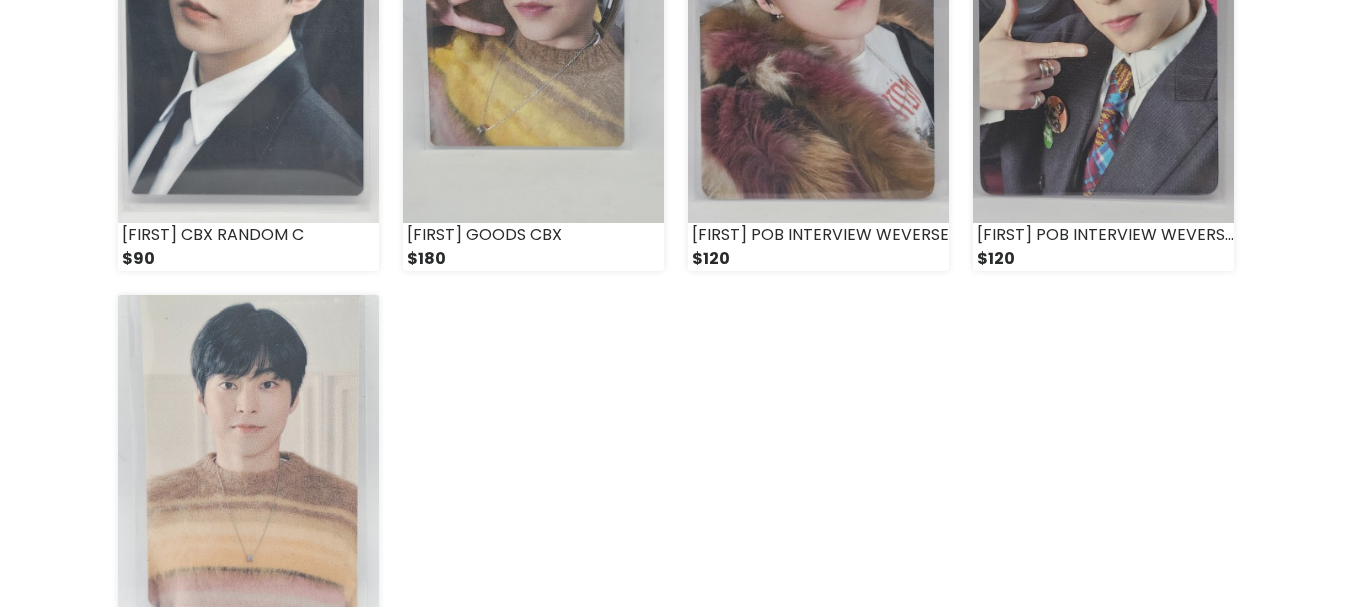scroll, scrollTop: 2800, scrollLeft: 0, axis: vertical 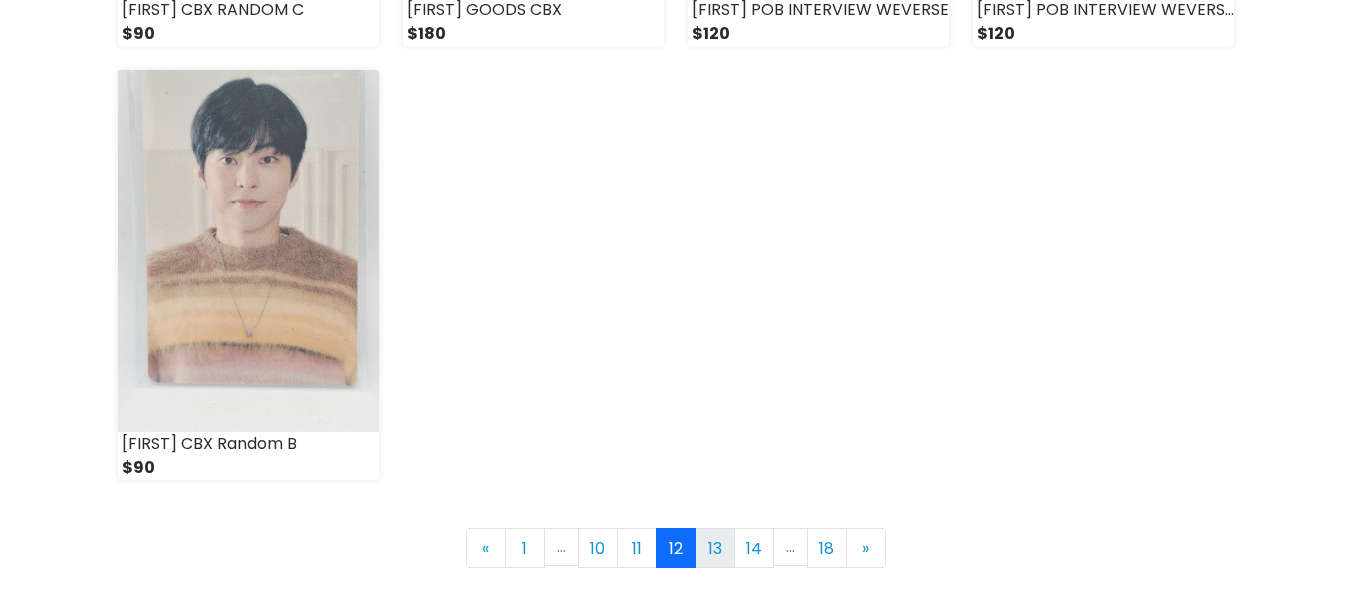click on "13" at bounding box center (715, 548) 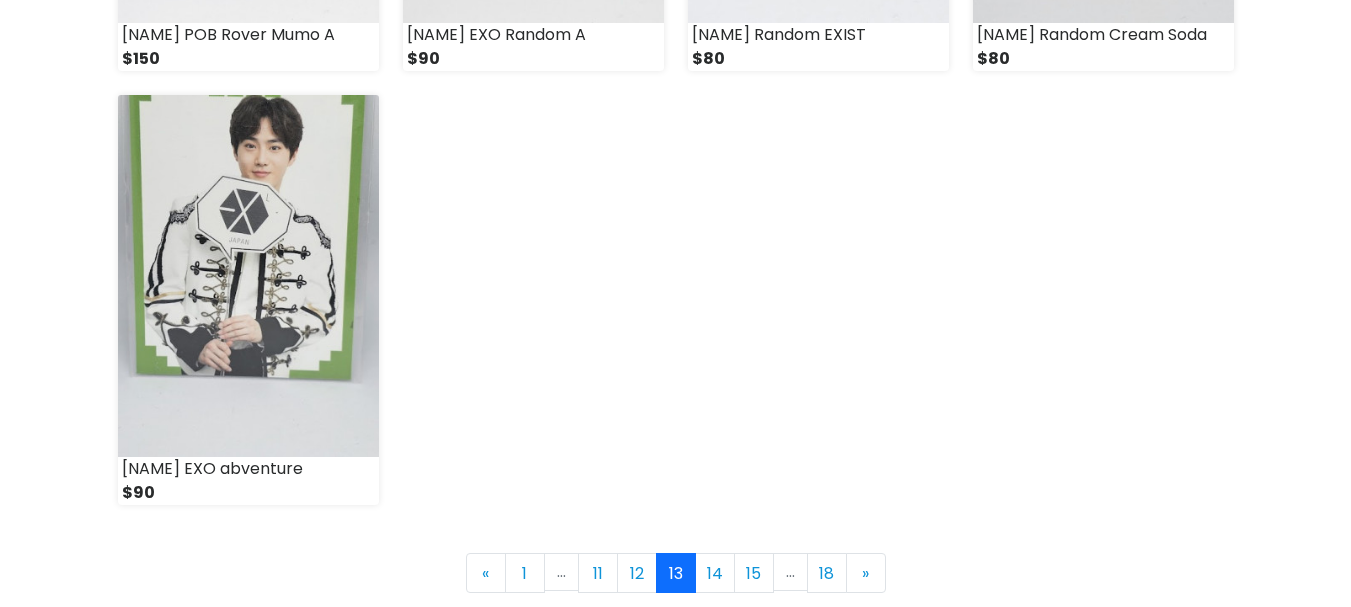 scroll, scrollTop: 2800, scrollLeft: 0, axis: vertical 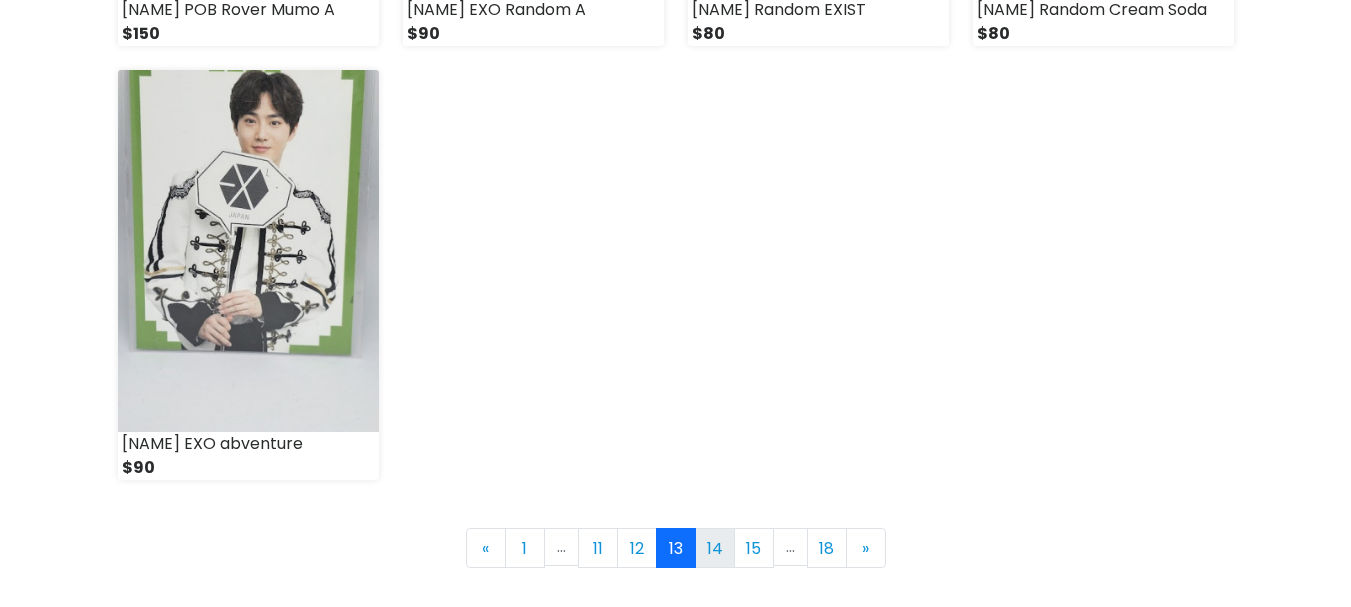 click on "14" at bounding box center (715, 548) 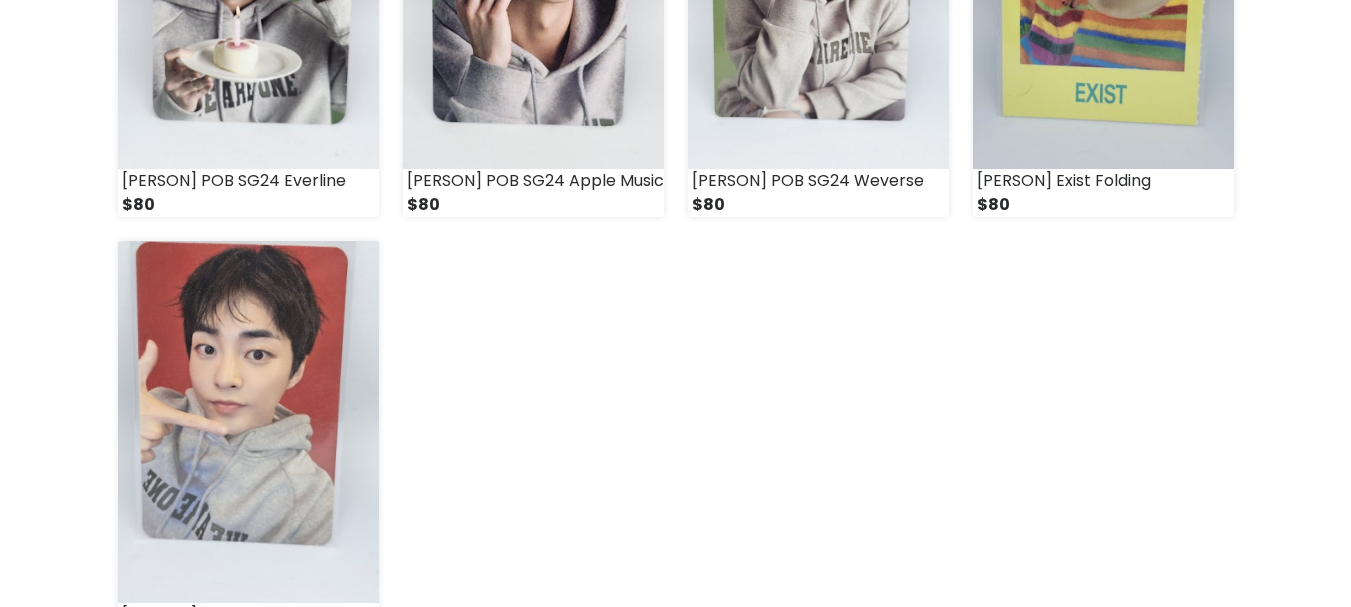scroll, scrollTop: 2800, scrollLeft: 0, axis: vertical 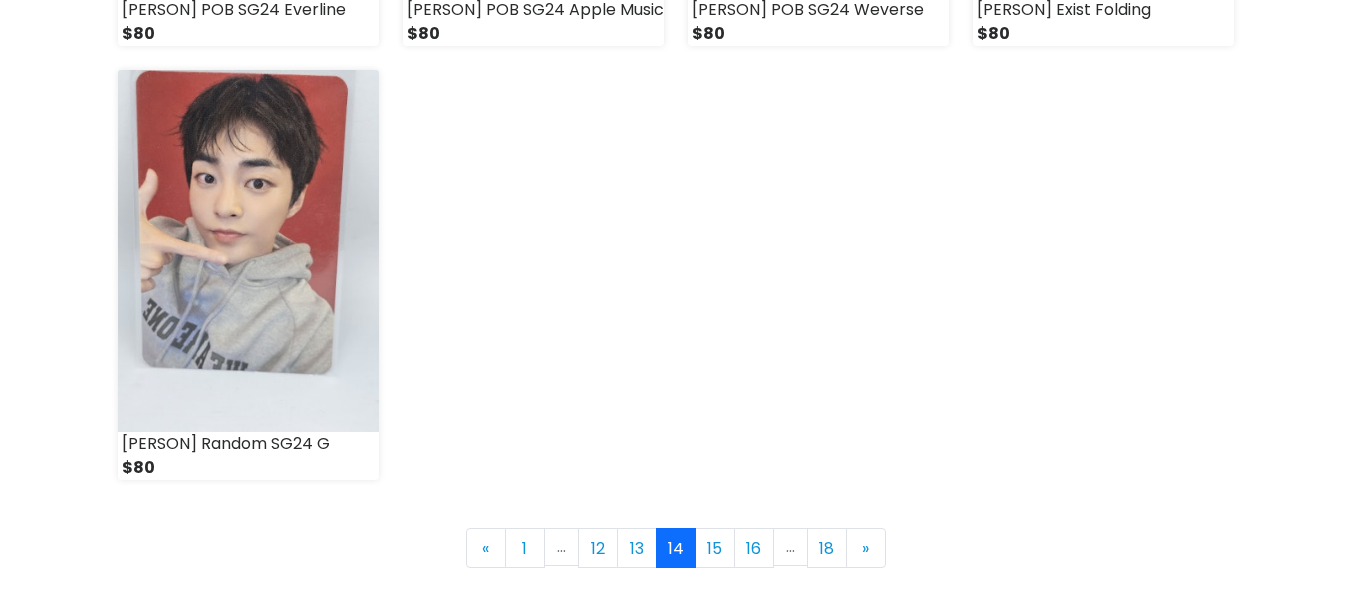 click on "cosmicrayskstore
Categorías
Ver Todos
Álbumes
Blu ray / dvd Merch" at bounding box center [675, -1051] 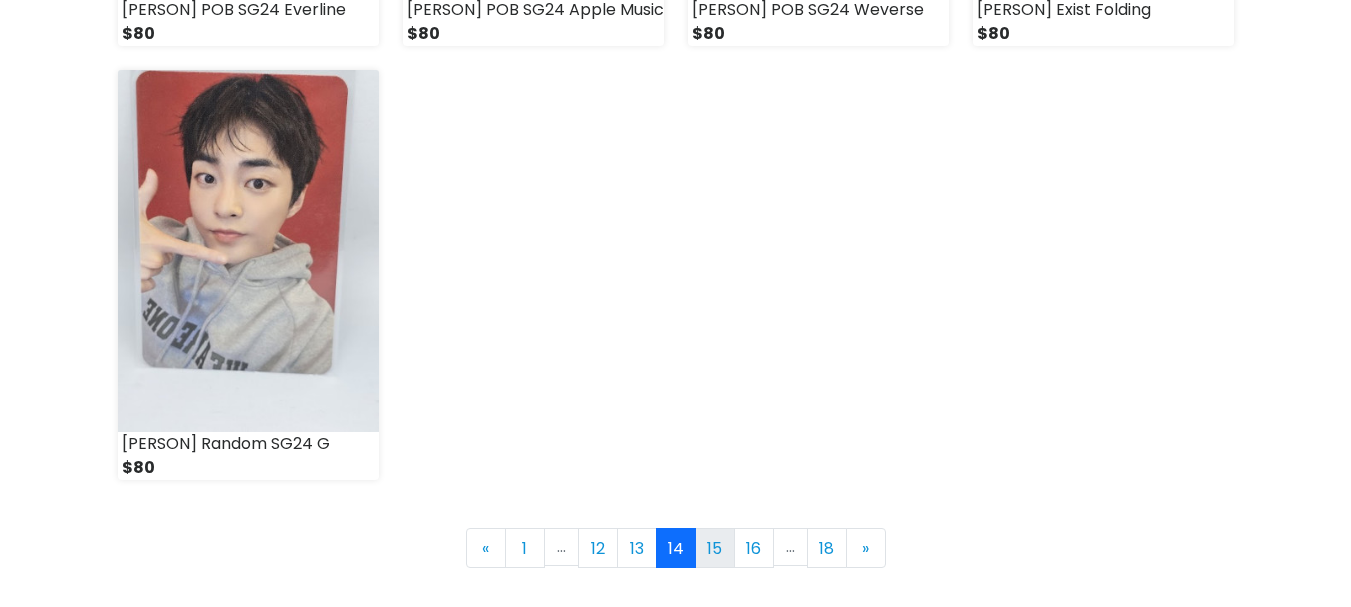 click on "15" at bounding box center [715, 548] 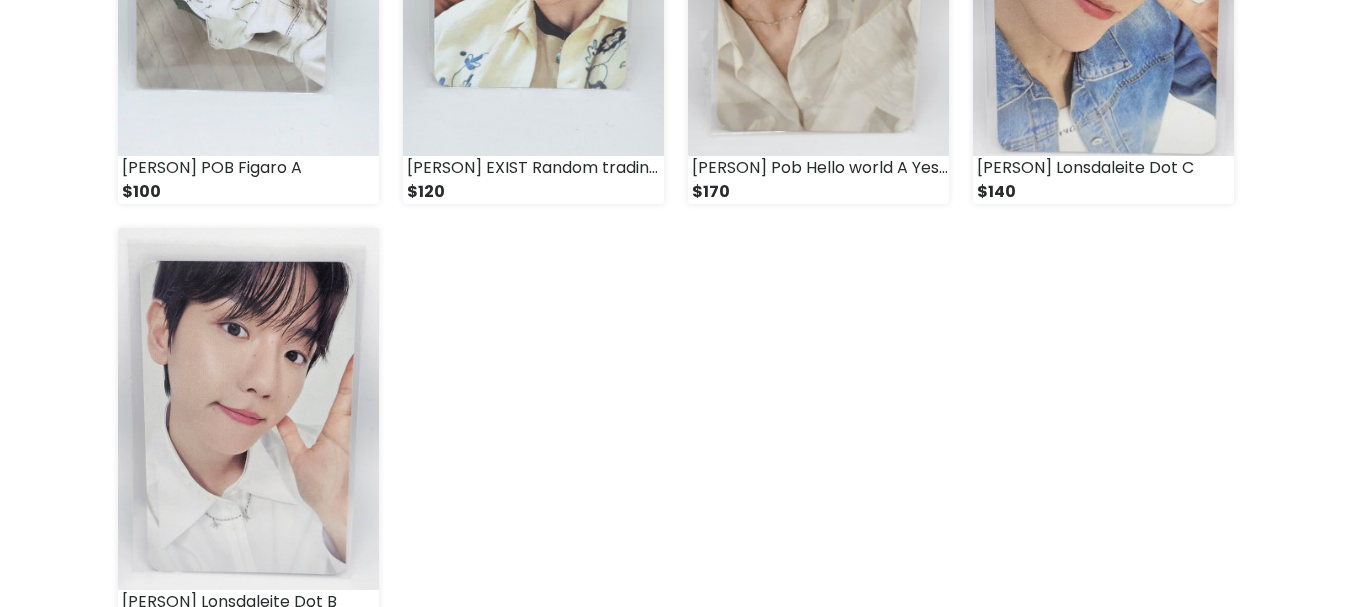 scroll, scrollTop: 3107, scrollLeft: 0, axis: vertical 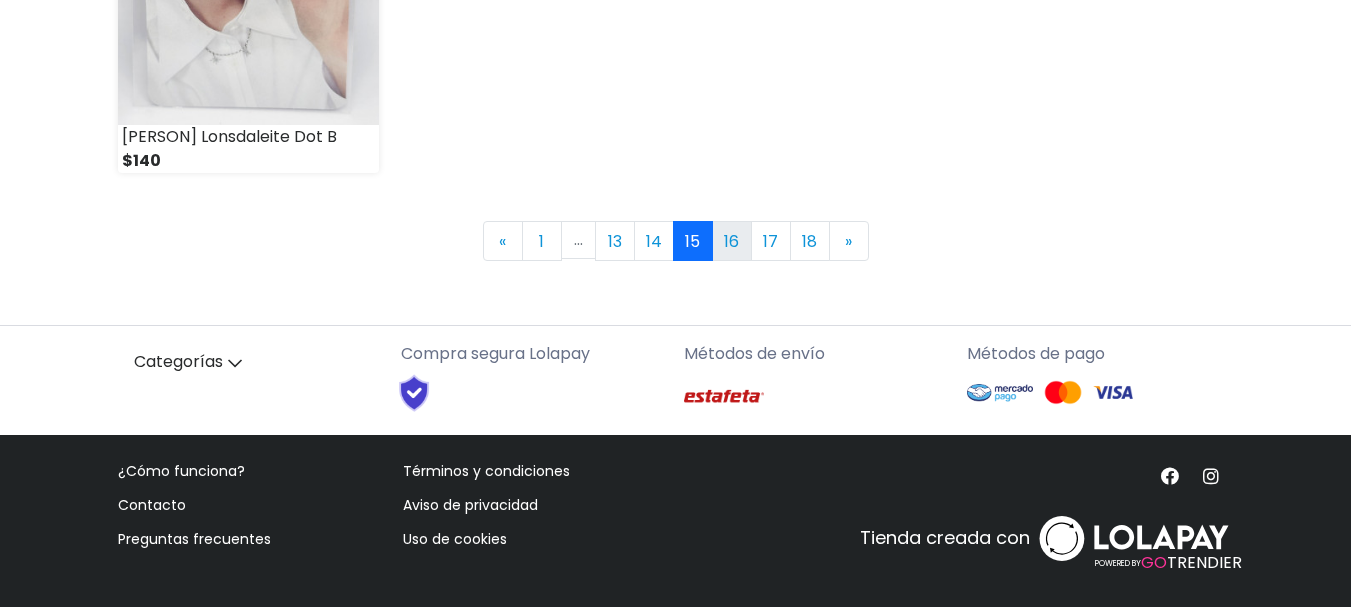 click on "16" at bounding box center [732, 241] 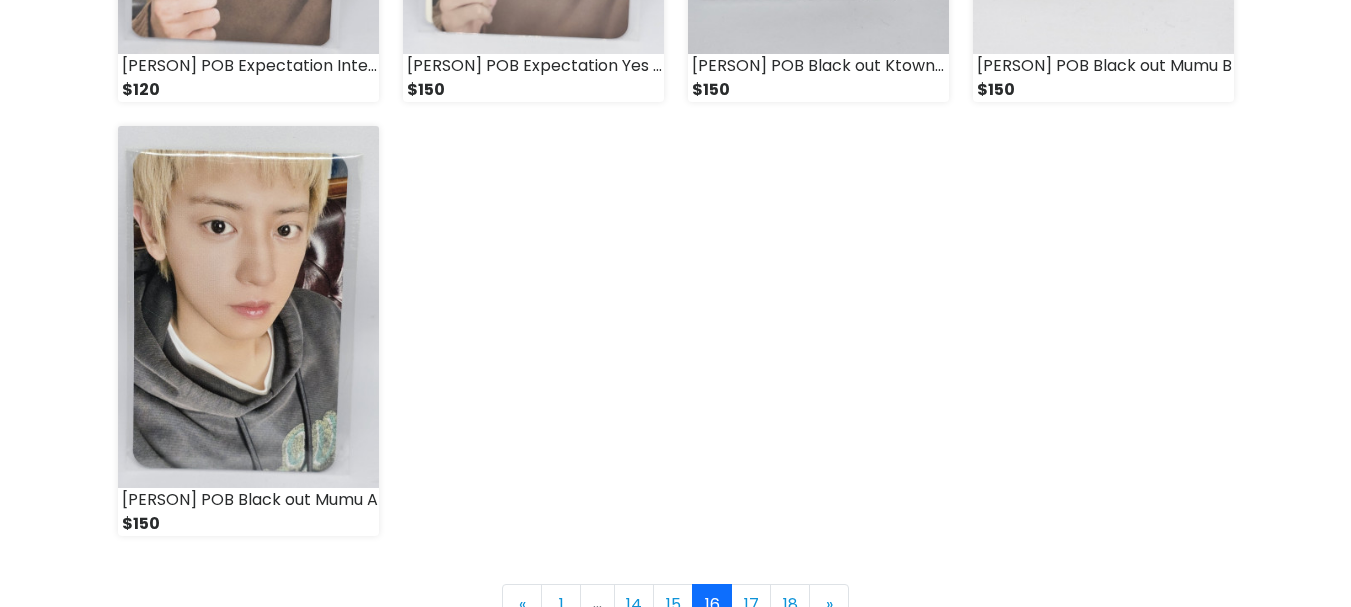 scroll, scrollTop: 3107, scrollLeft: 0, axis: vertical 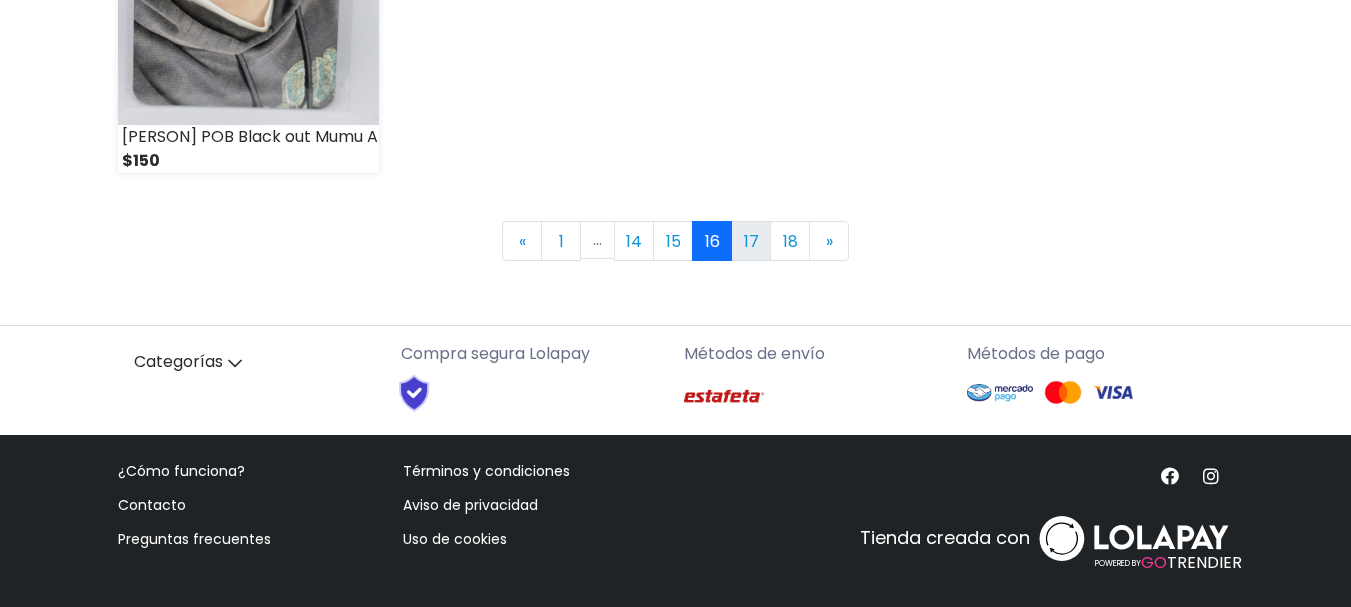 click on "17" at bounding box center (751, 241) 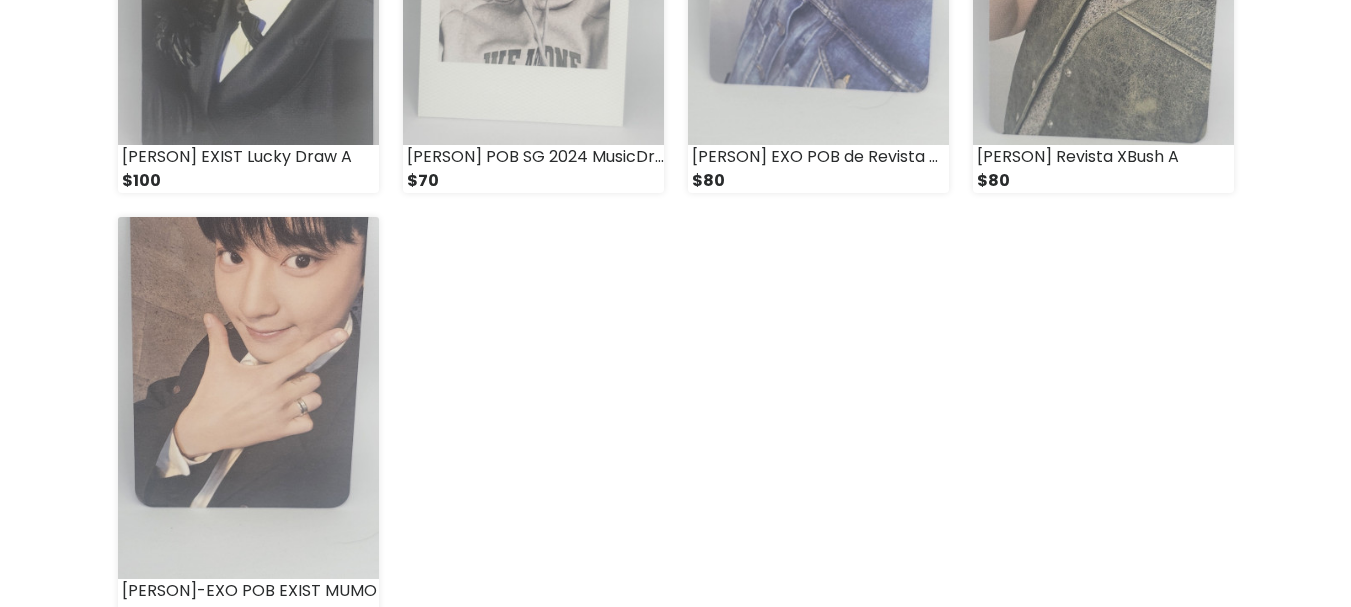 scroll, scrollTop: 2800, scrollLeft: 0, axis: vertical 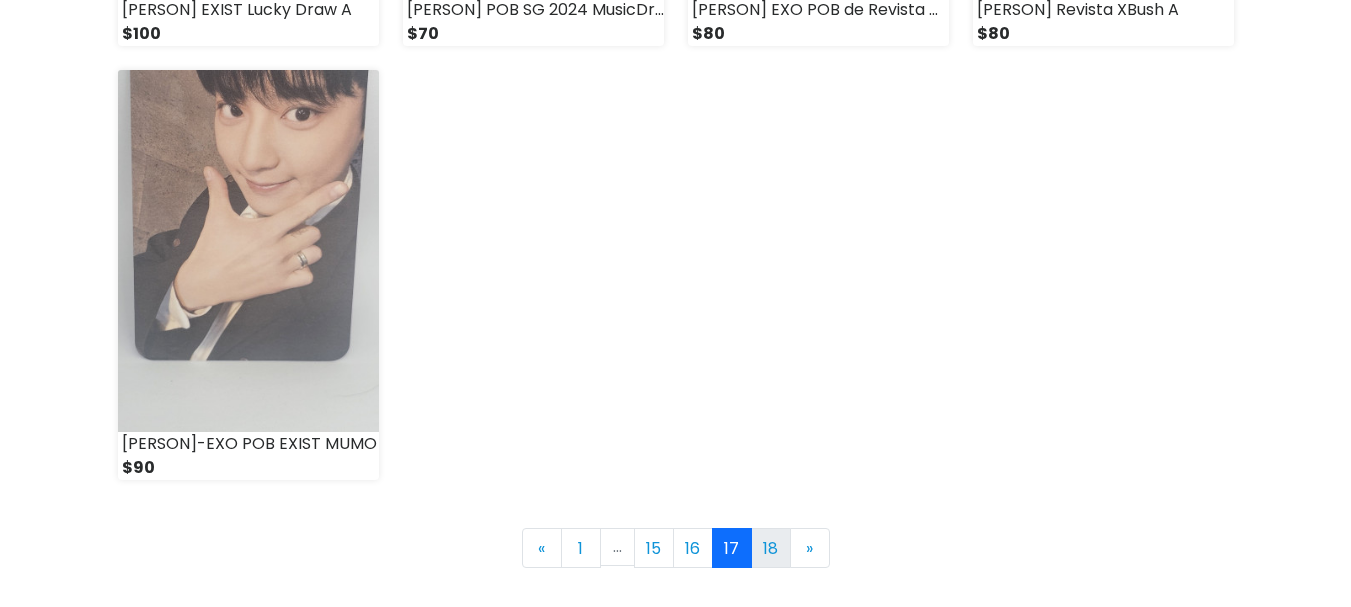click on "18" at bounding box center (771, 548) 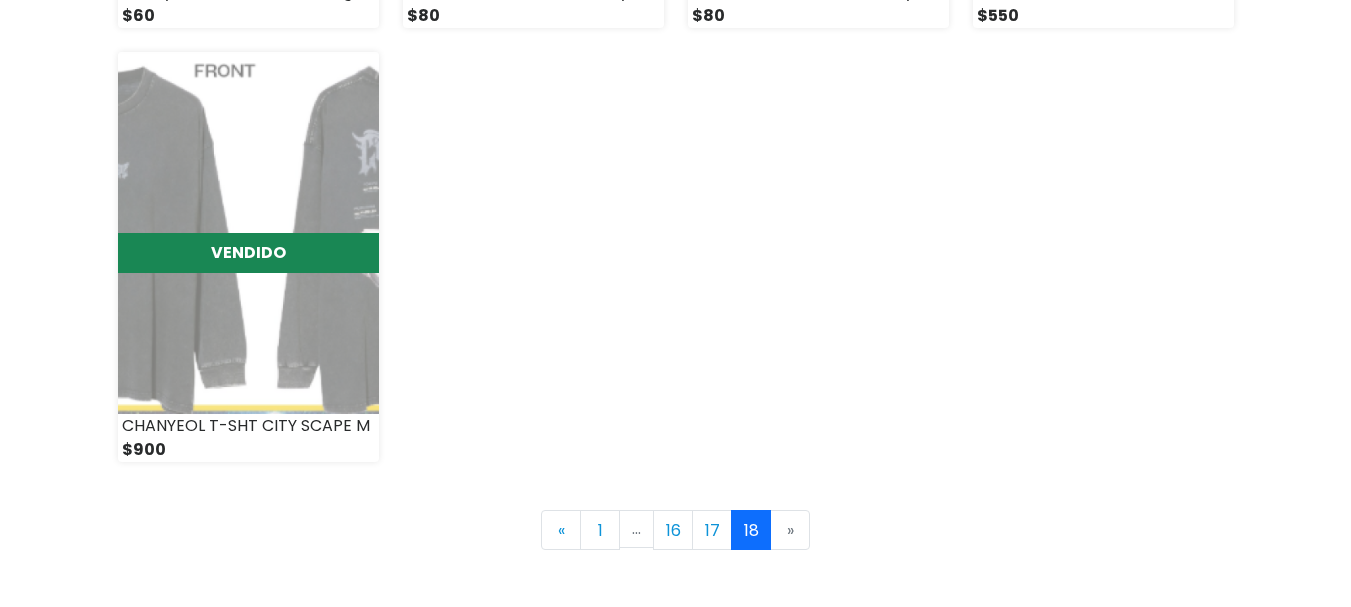 scroll, scrollTop: 337, scrollLeft: 0, axis: vertical 